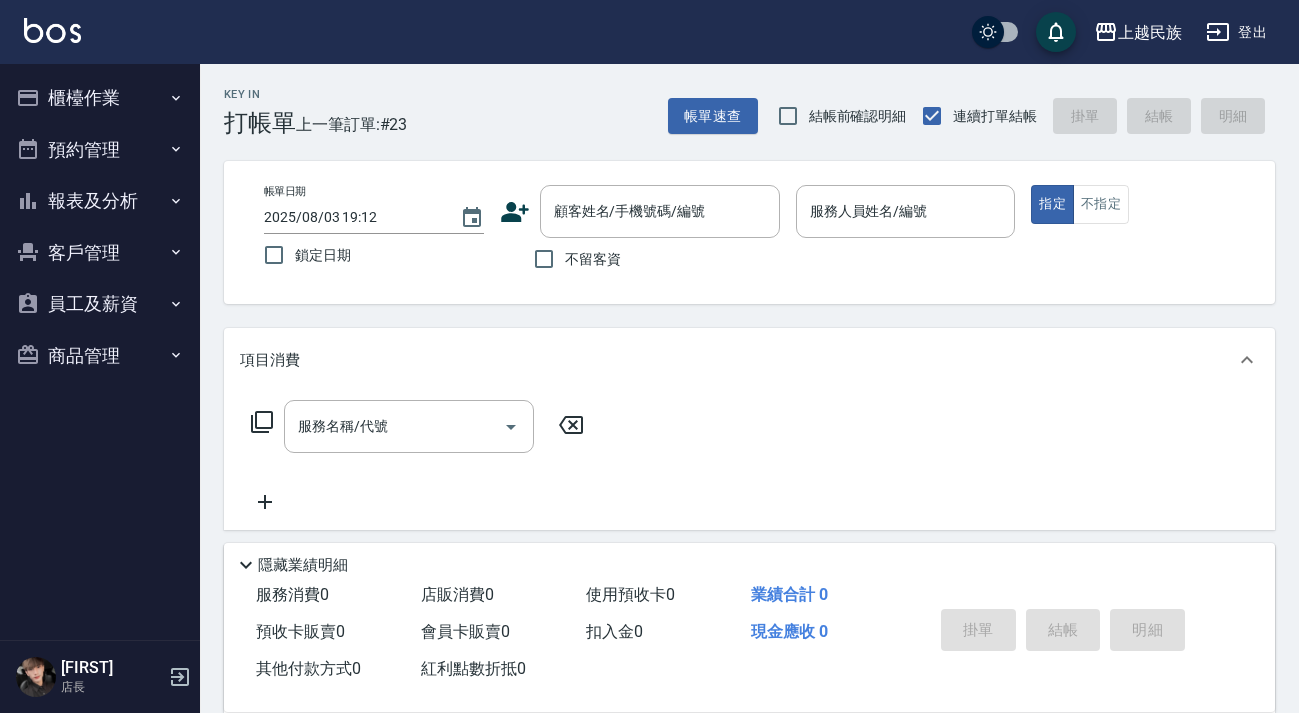 scroll, scrollTop: 0, scrollLeft: 0, axis: both 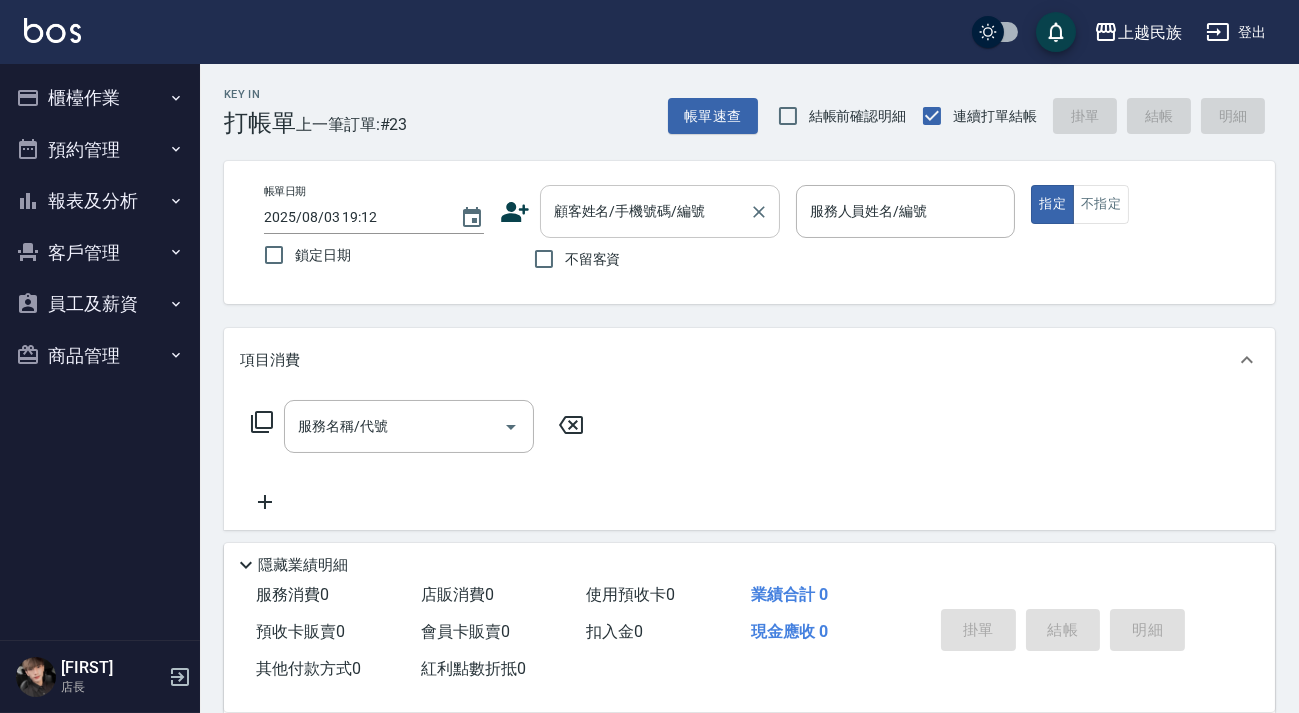 click on "顧客姓名/手機號碼/編號" at bounding box center (660, 211) 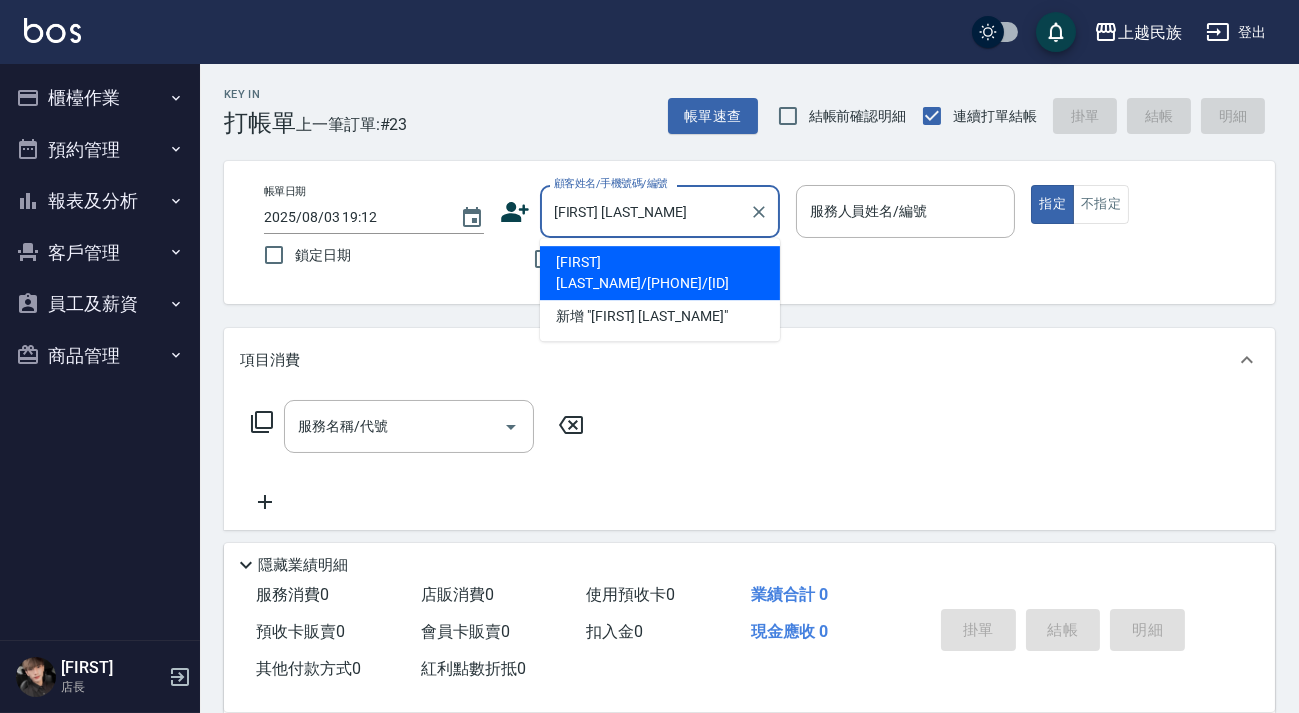 type on "[FIRST] [LAST_NAME]/[PHONE]/[ID]" 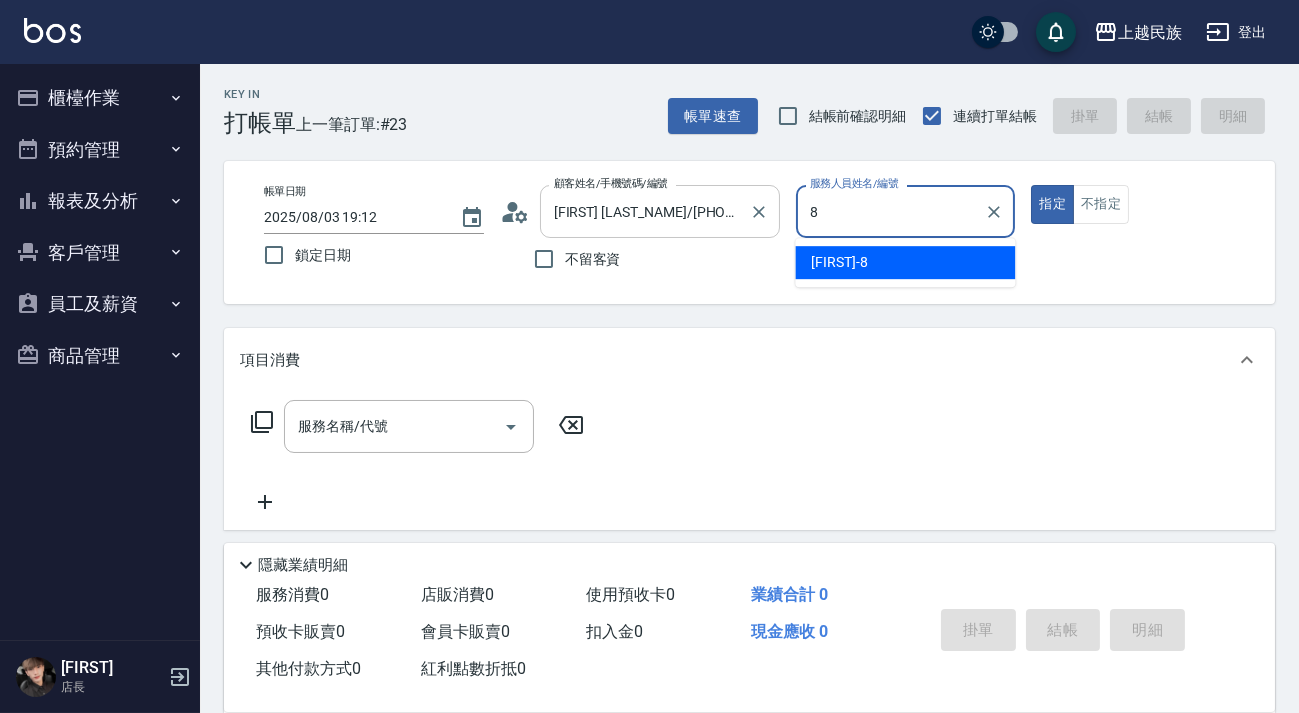 type on "[FIRST]-[NUMBER]" 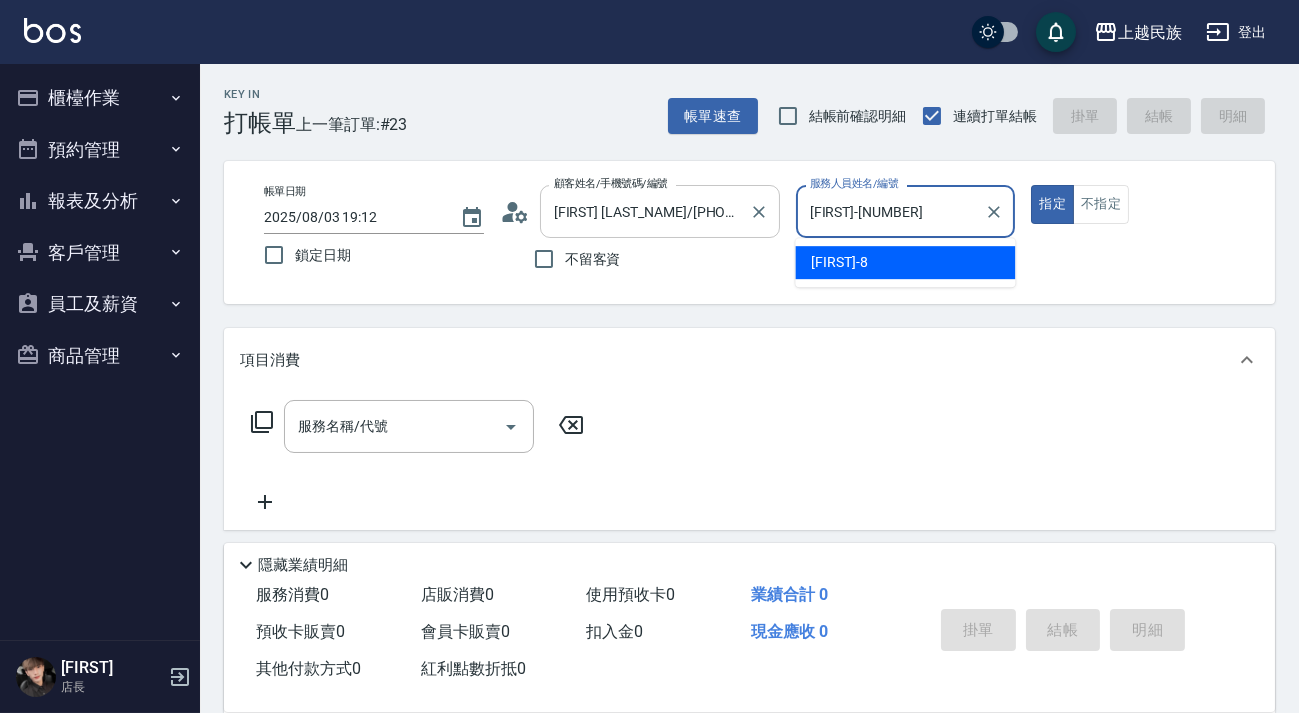 type on "true" 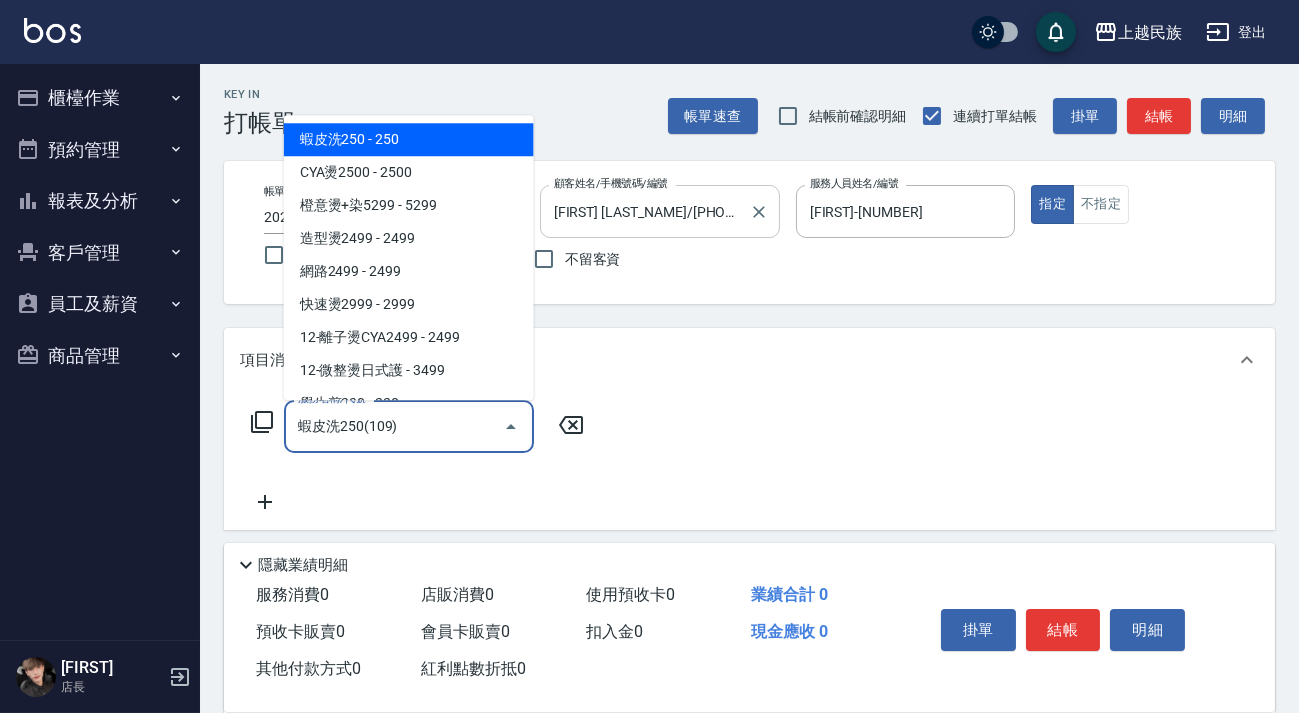 type on "蝦皮洗250(109)" 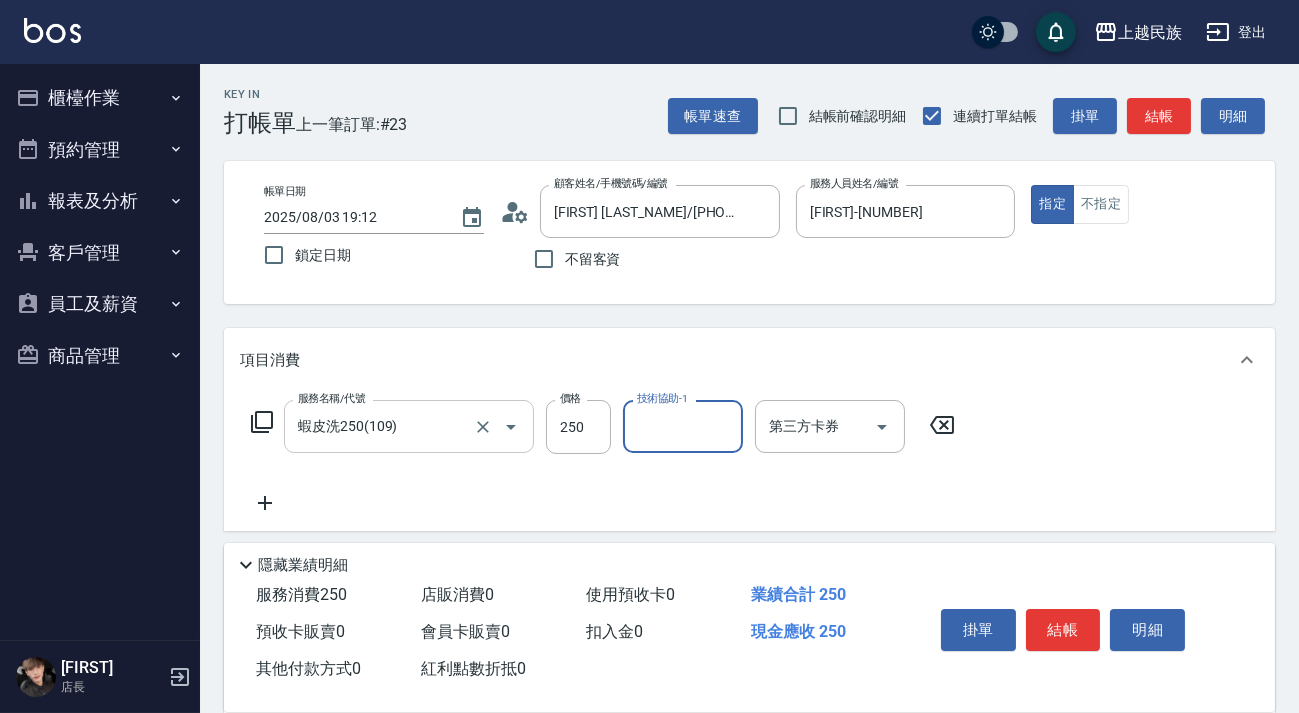 click on "蝦皮洗250(109)" at bounding box center [381, 426] 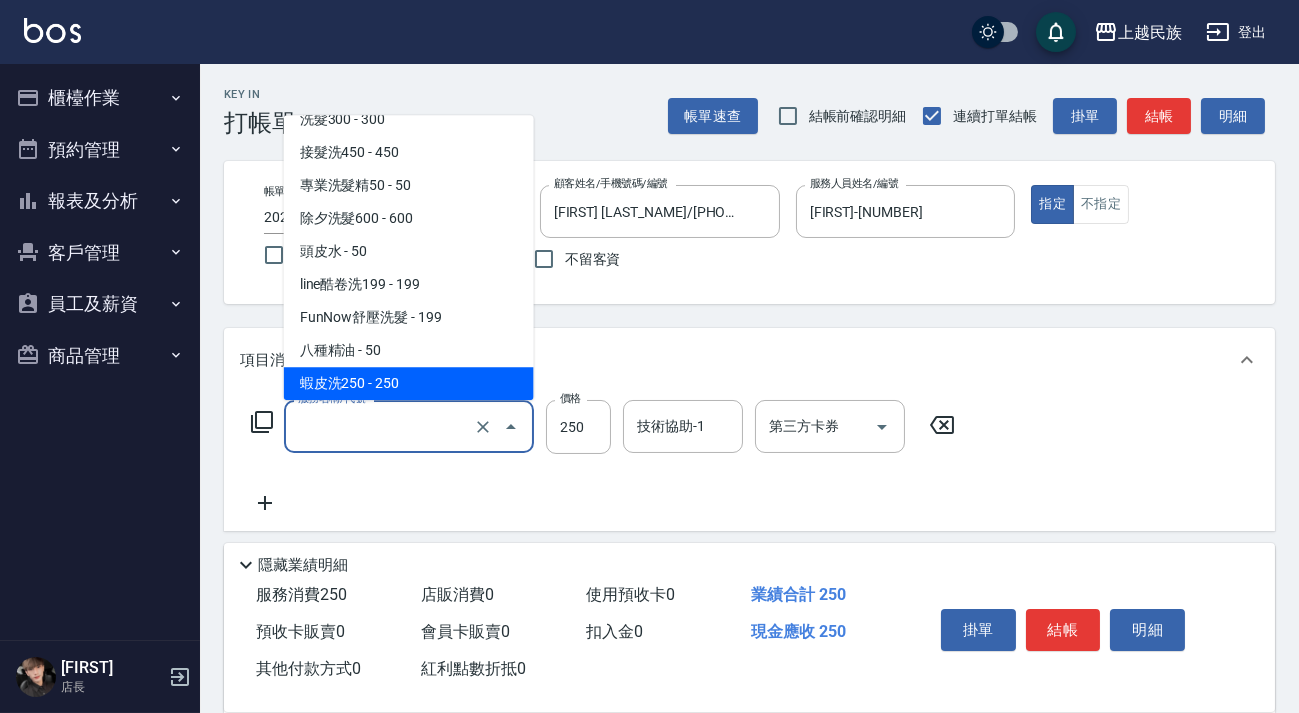 scroll, scrollTop: 7, scrollLeft: 0, axis: vertical 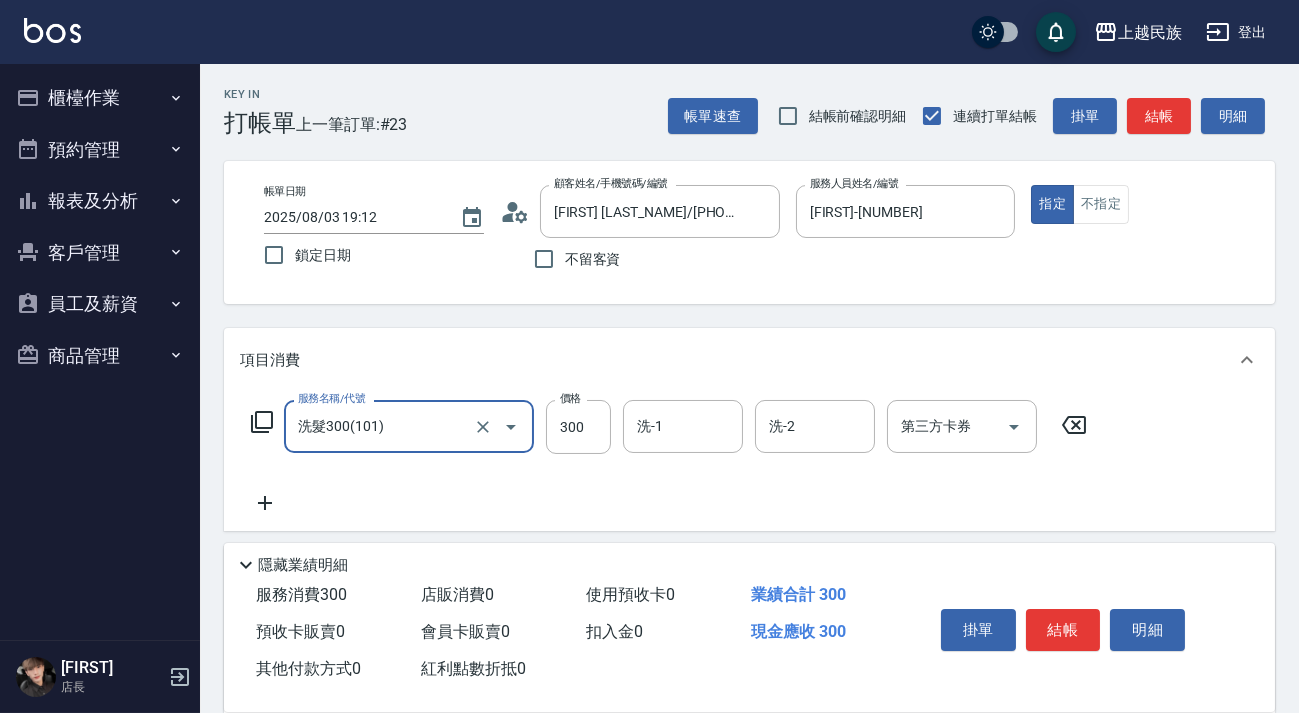 type on "洗髮300(101)" 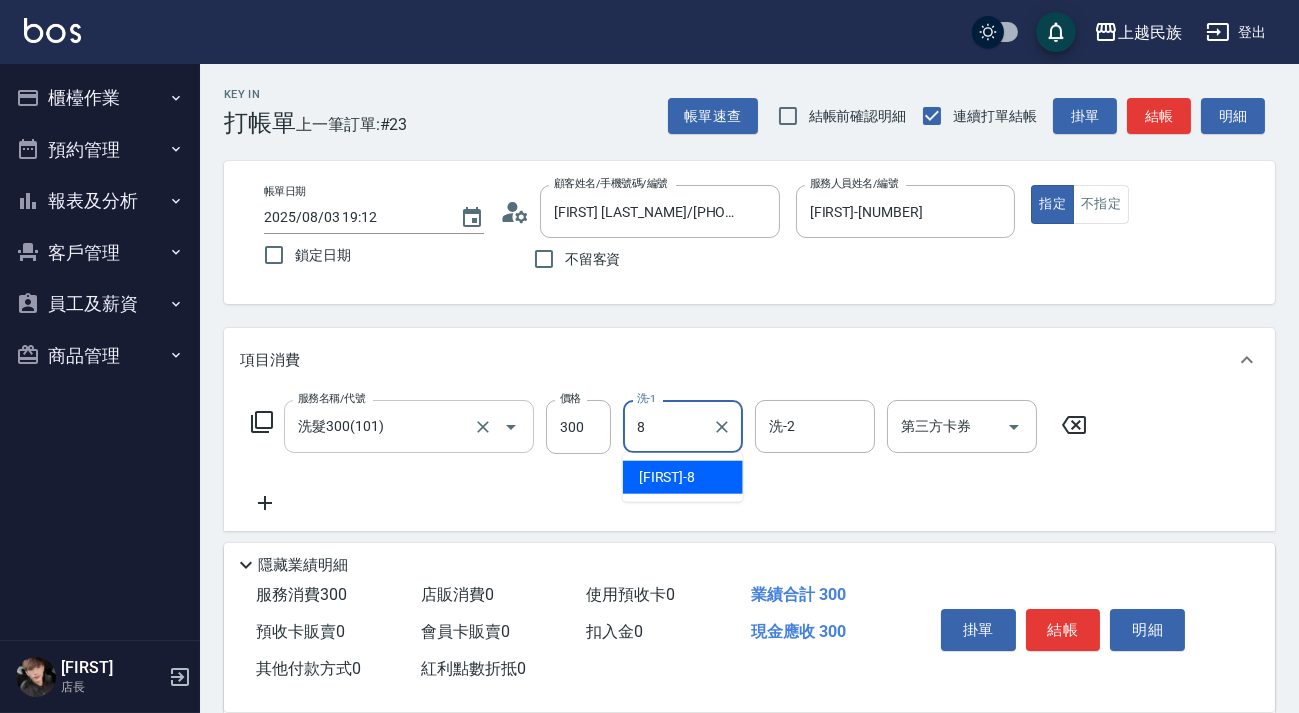type on "[FIRST]-[NUMBER]" 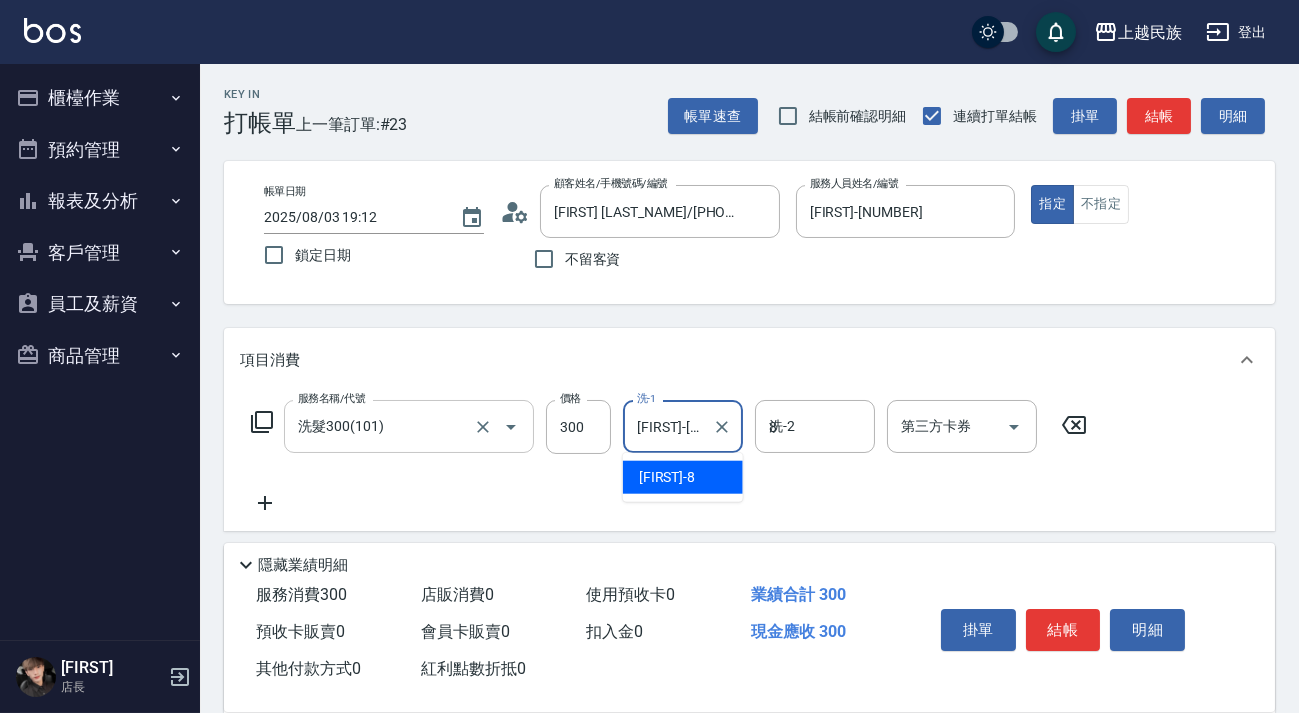 type on "[FIRST]-[NUMBER]" 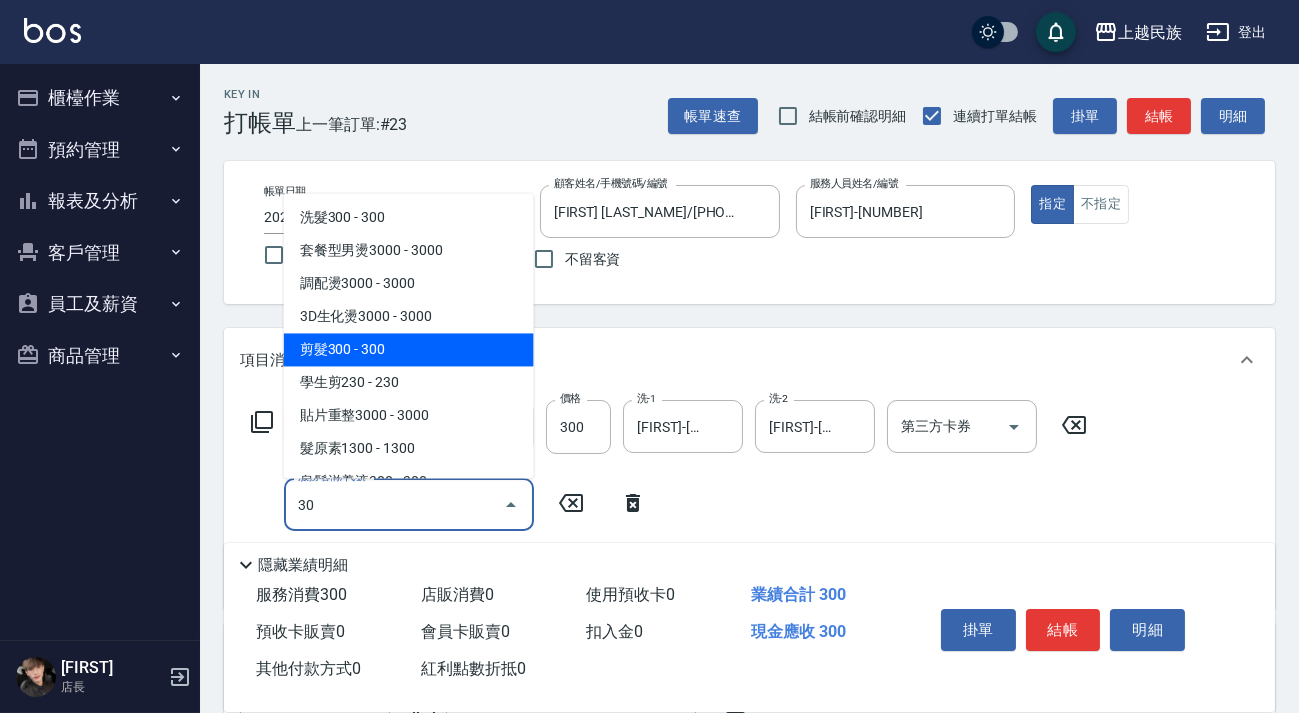 type on "剪髮300(305)" 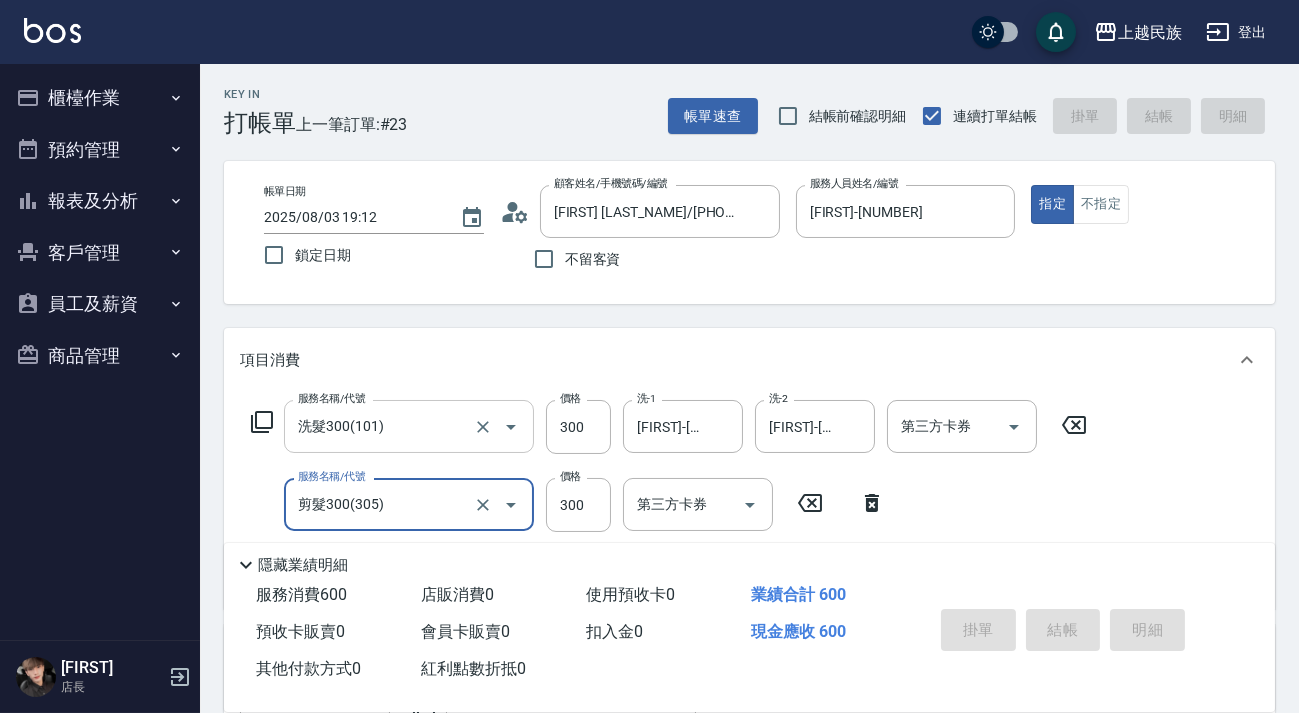type on "2025/08/03 20:14" 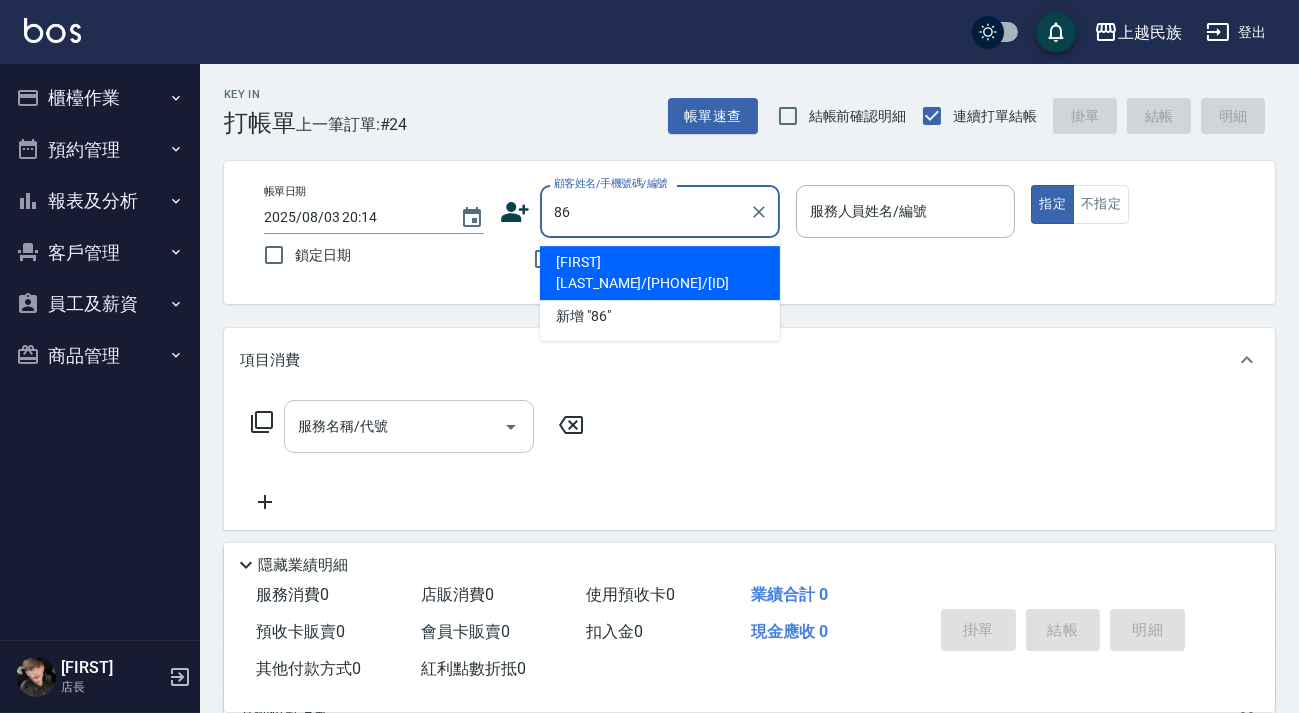 type on "8" 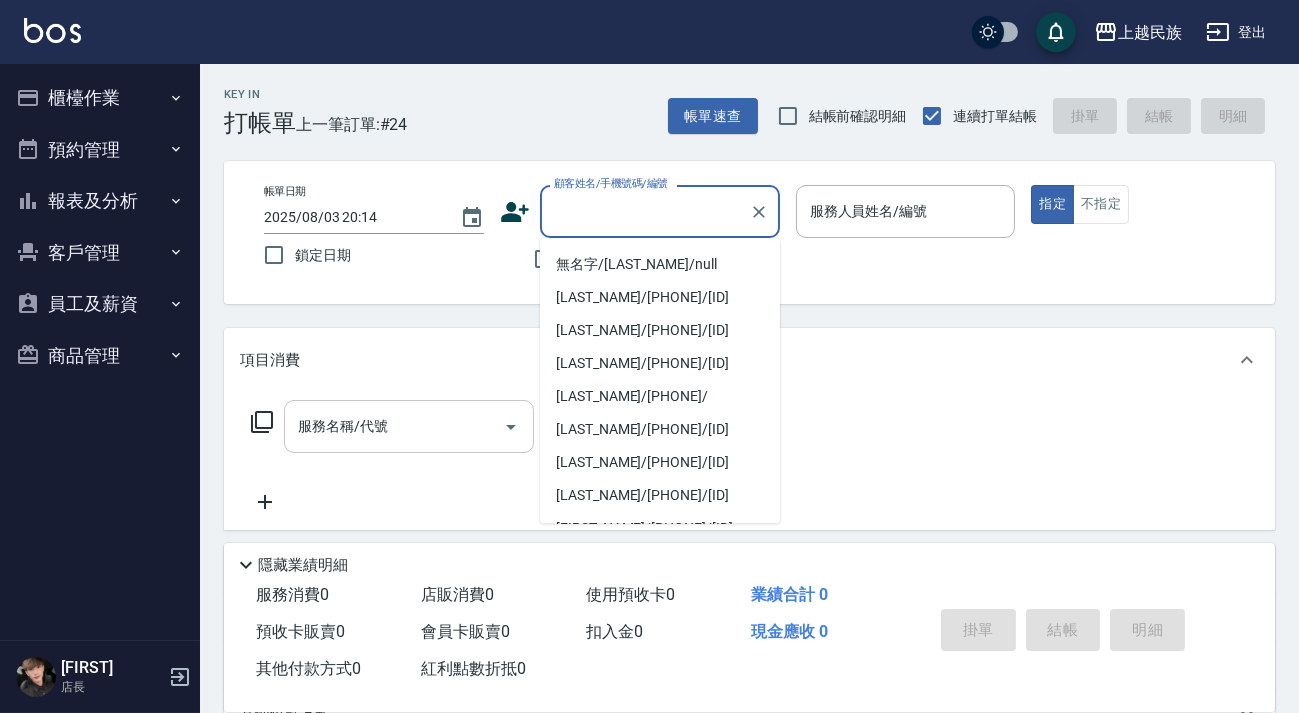scroll, scrollTop: 7, scrollLeft: 0, axis: vertical 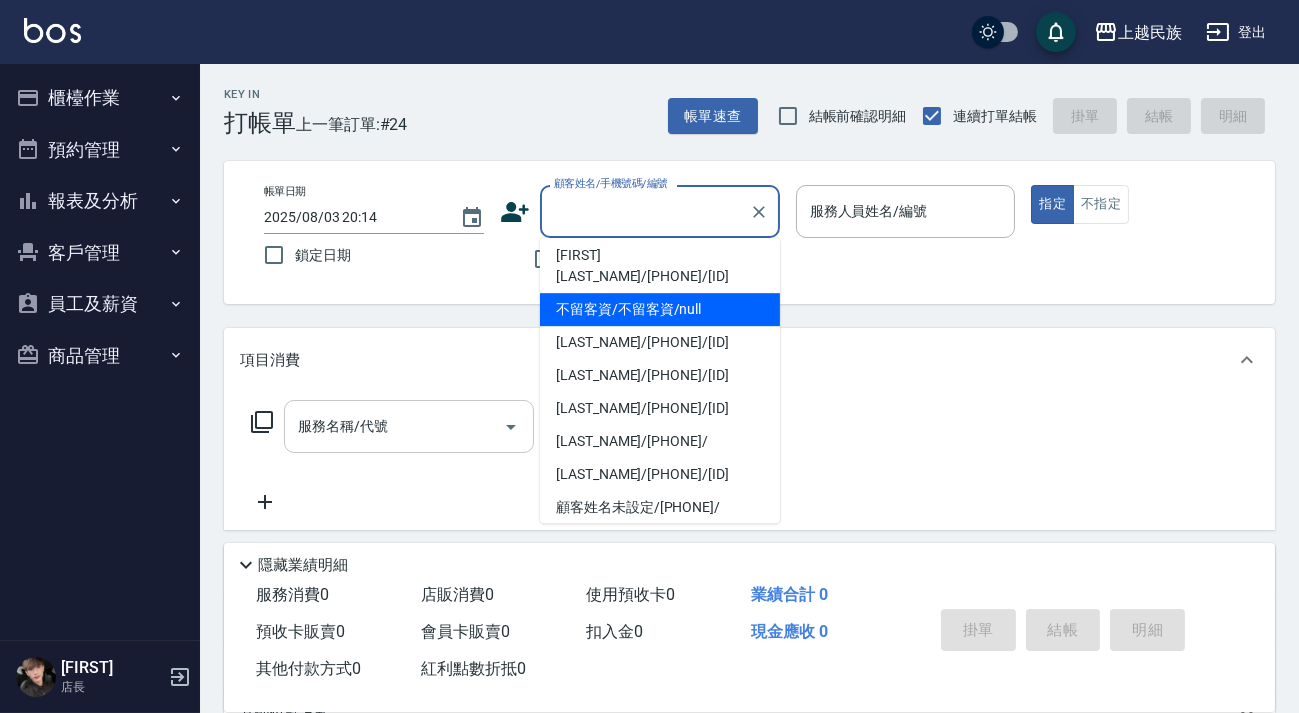 type on "不留客資/不留客資/null" 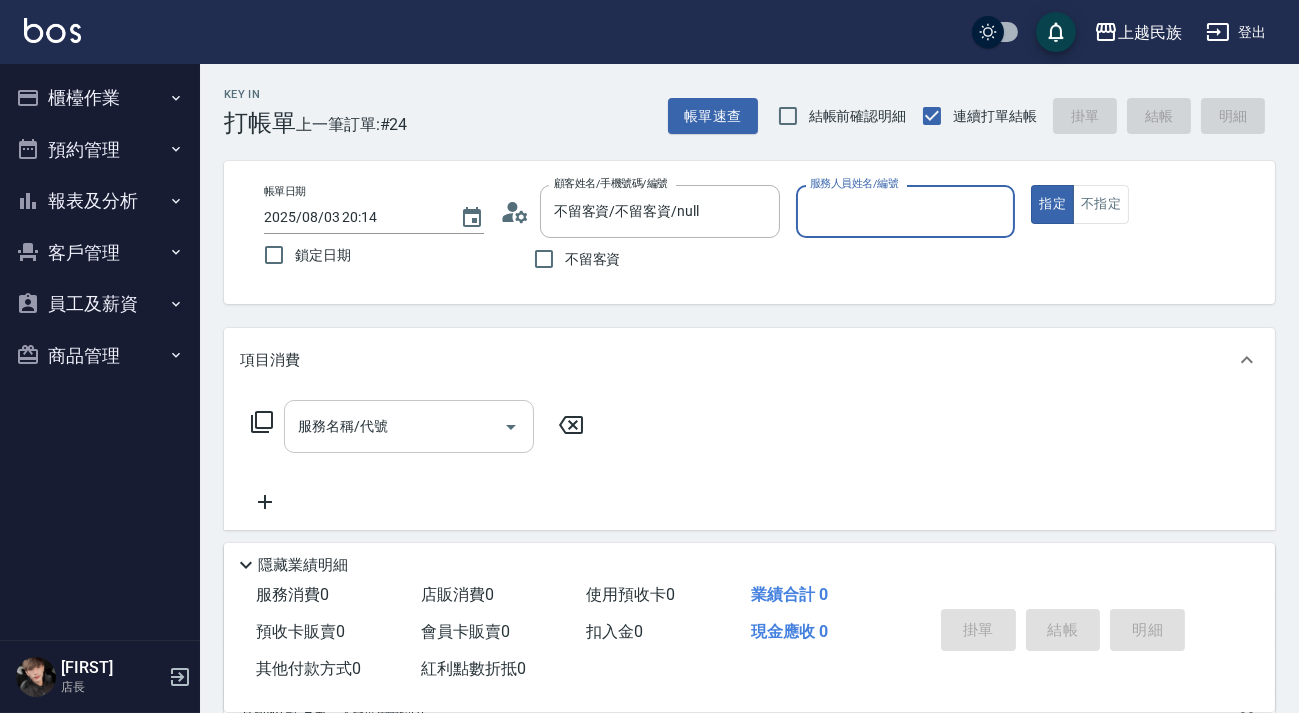type on "8" 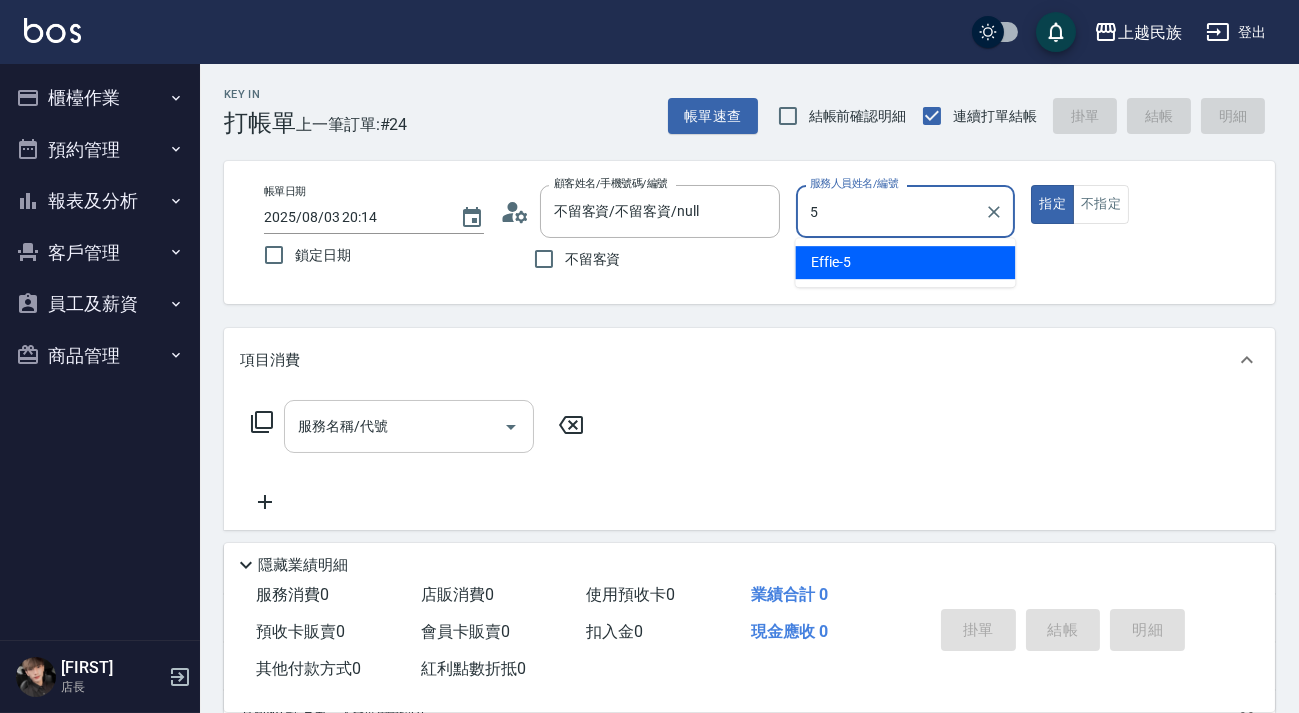 type on "[FIRST]-[NUMBER]" 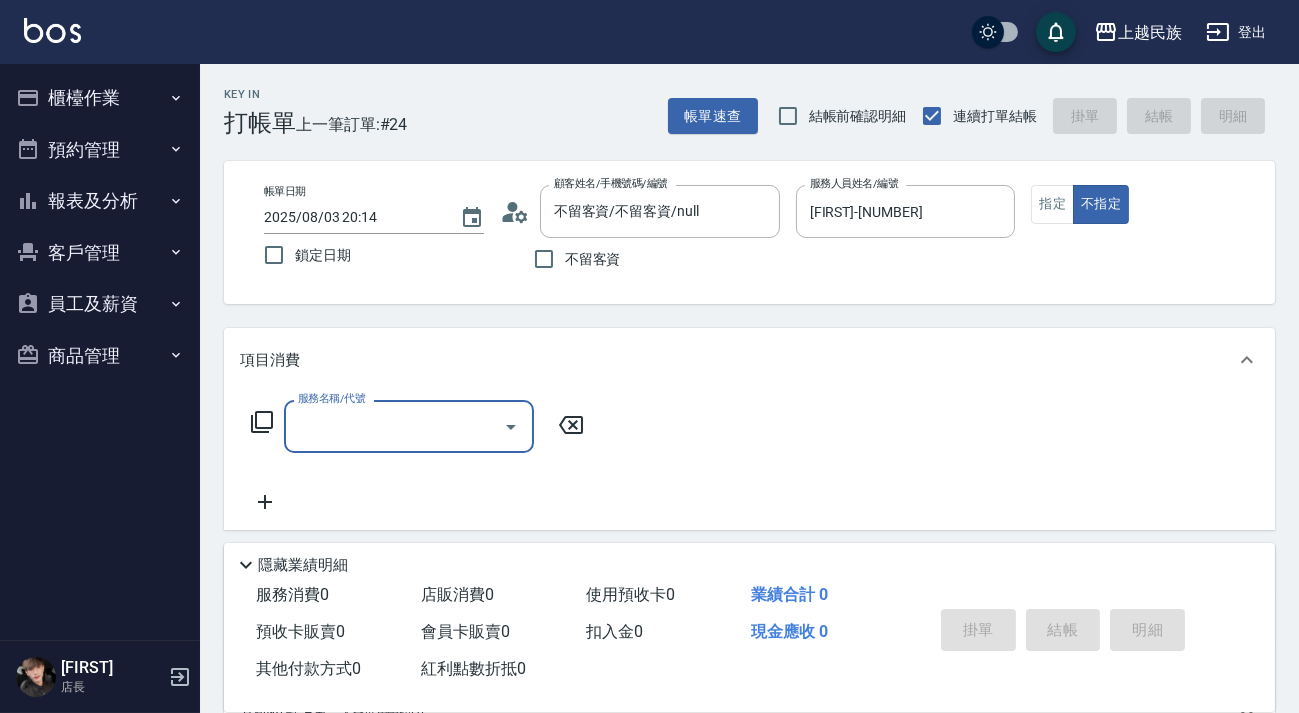scroll, scrollTop: 181, scrollLeft: 0, axis: vertical 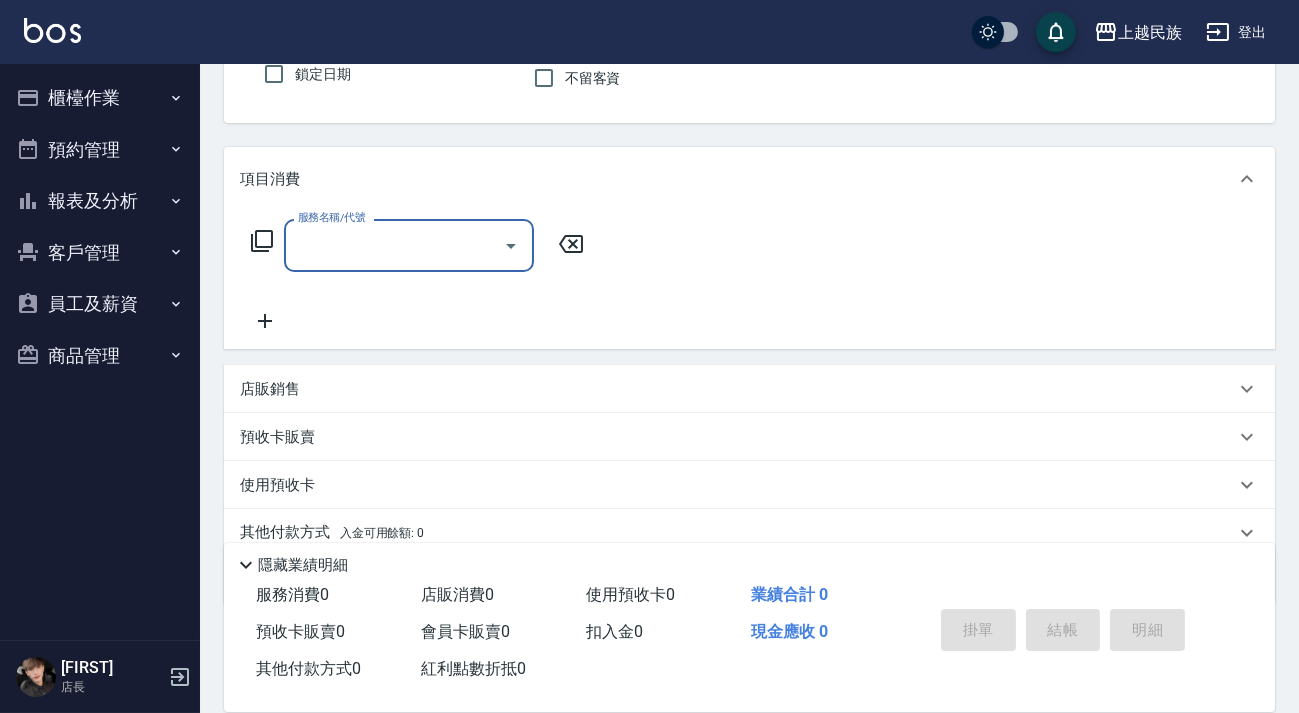 click on "店販銷售" at bounding box center (737, 389) 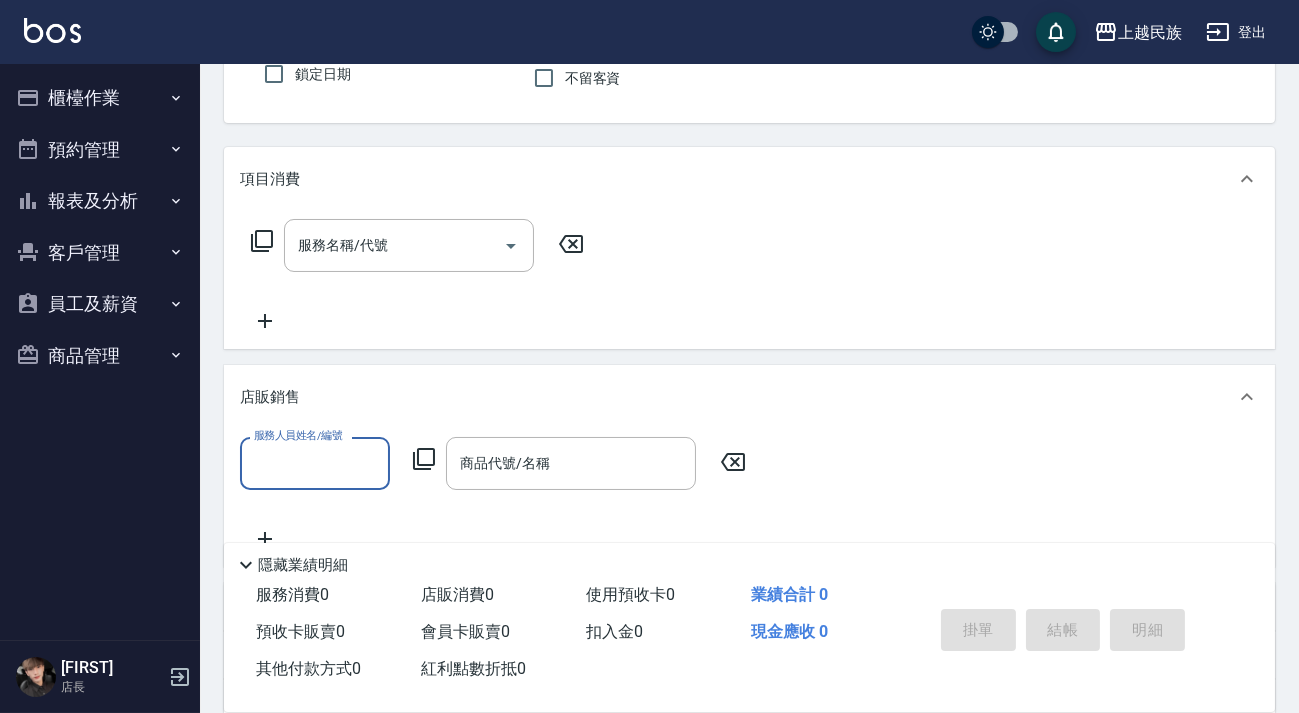 scroll, scrollTop: 0, scrollLeft: 0, axis: both 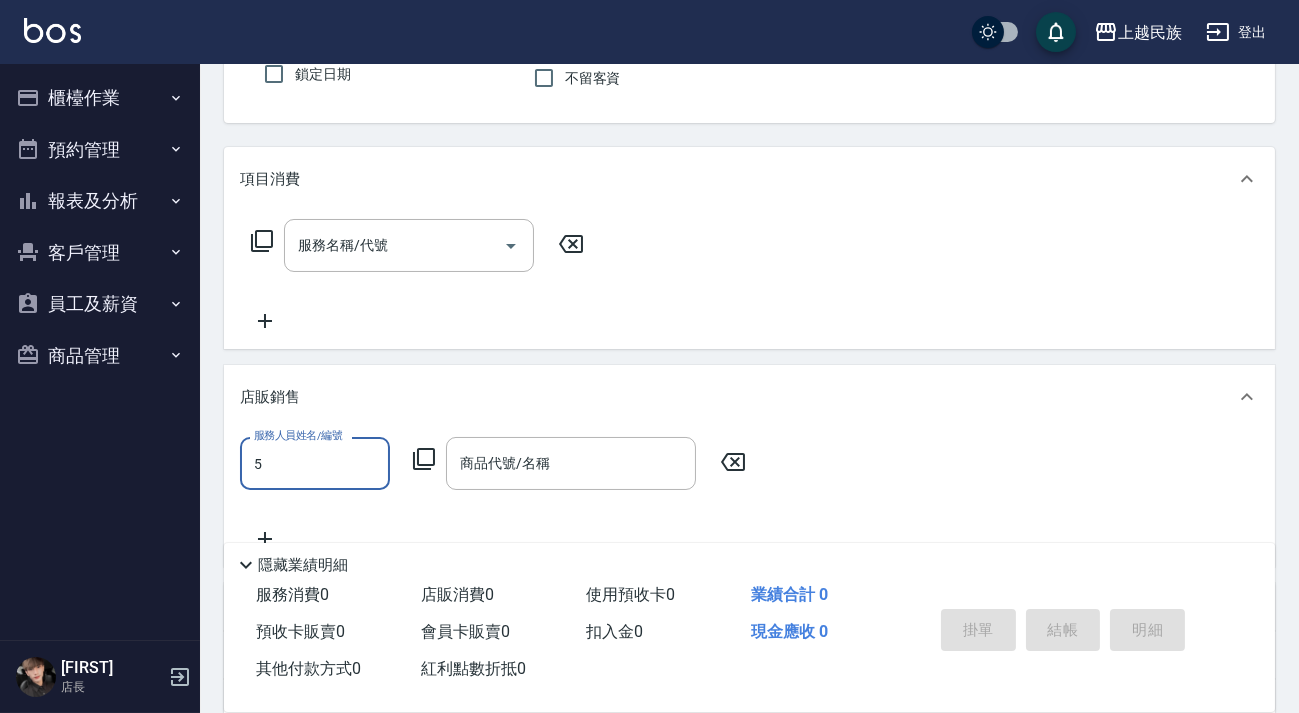 type on "[FIRST]-[NUMBER]" 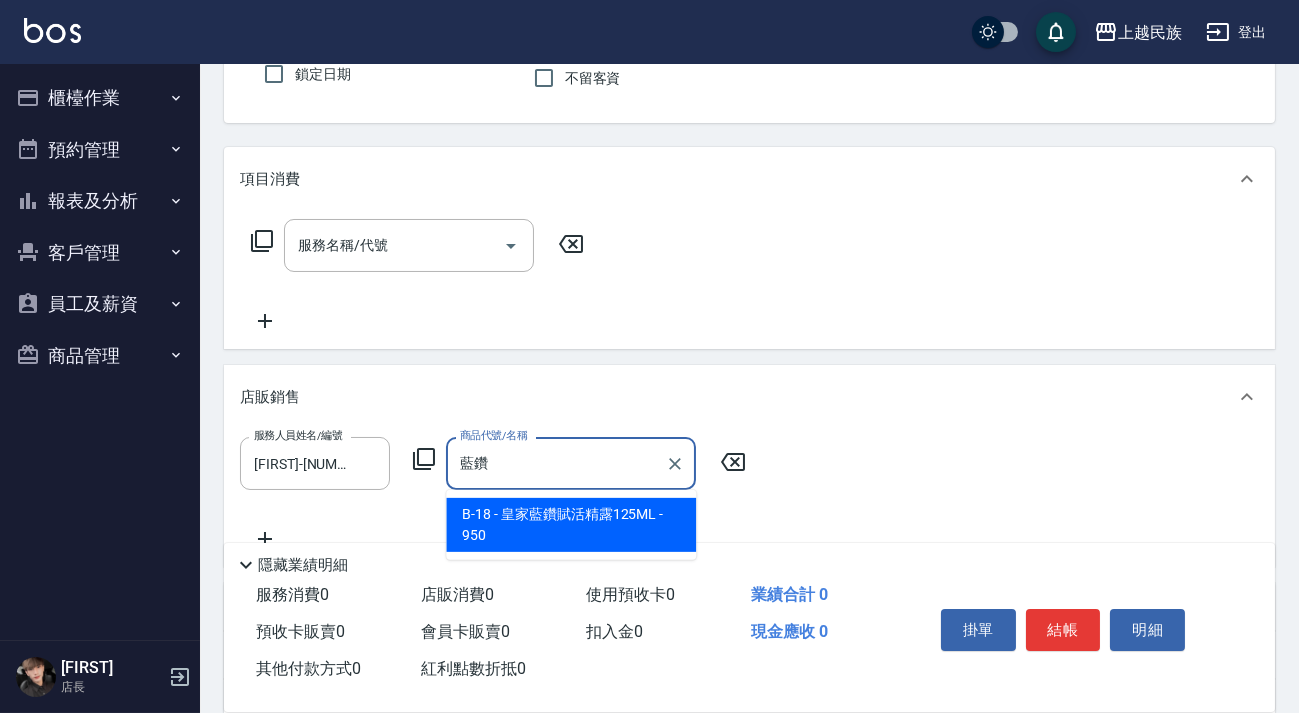 type on "皇家藍鑽賦活精露125ML" 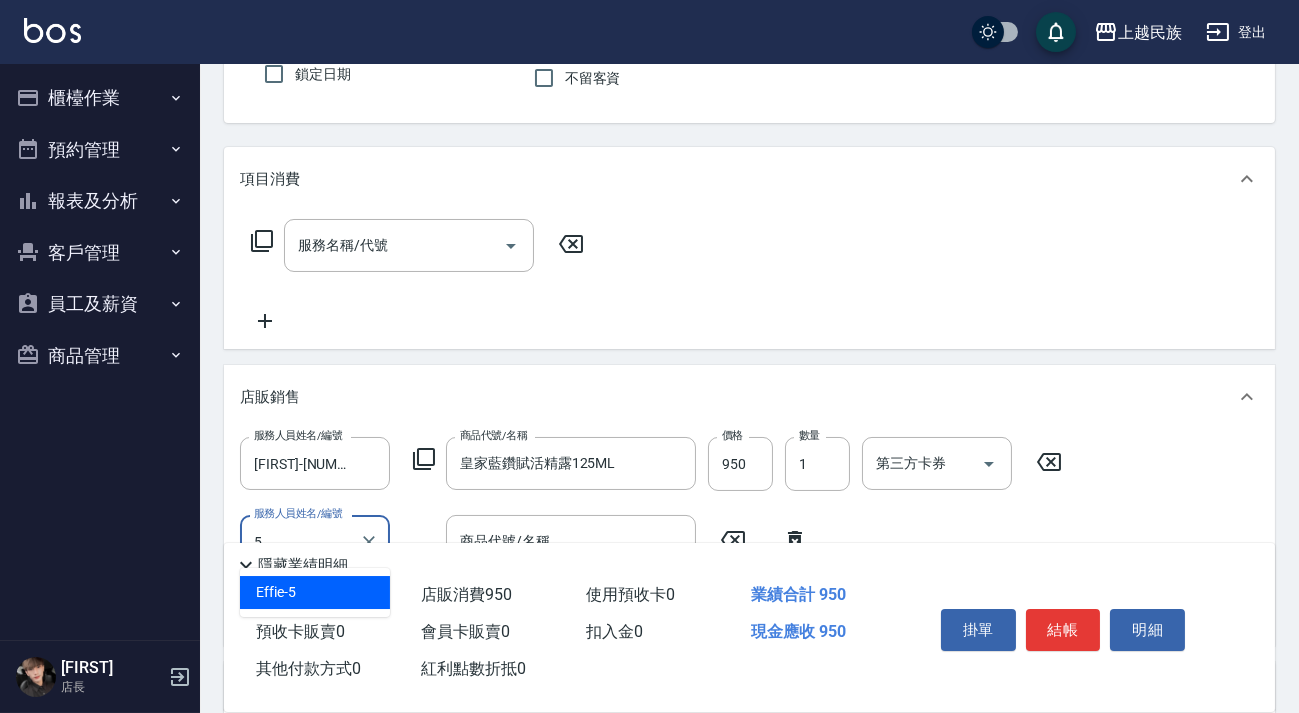 type on "[FIRST]-[NUMBER]" 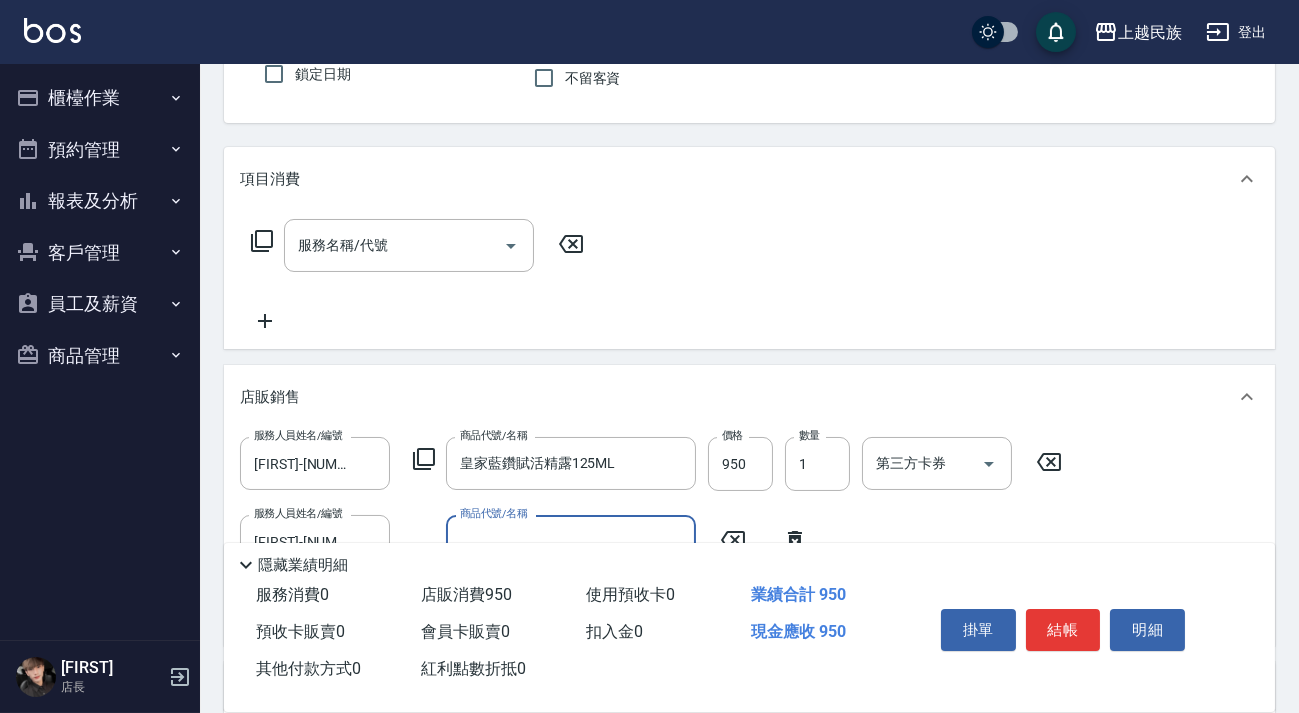 scroll, scrollTop: 454, scrollLeft: 0, axis: vertical 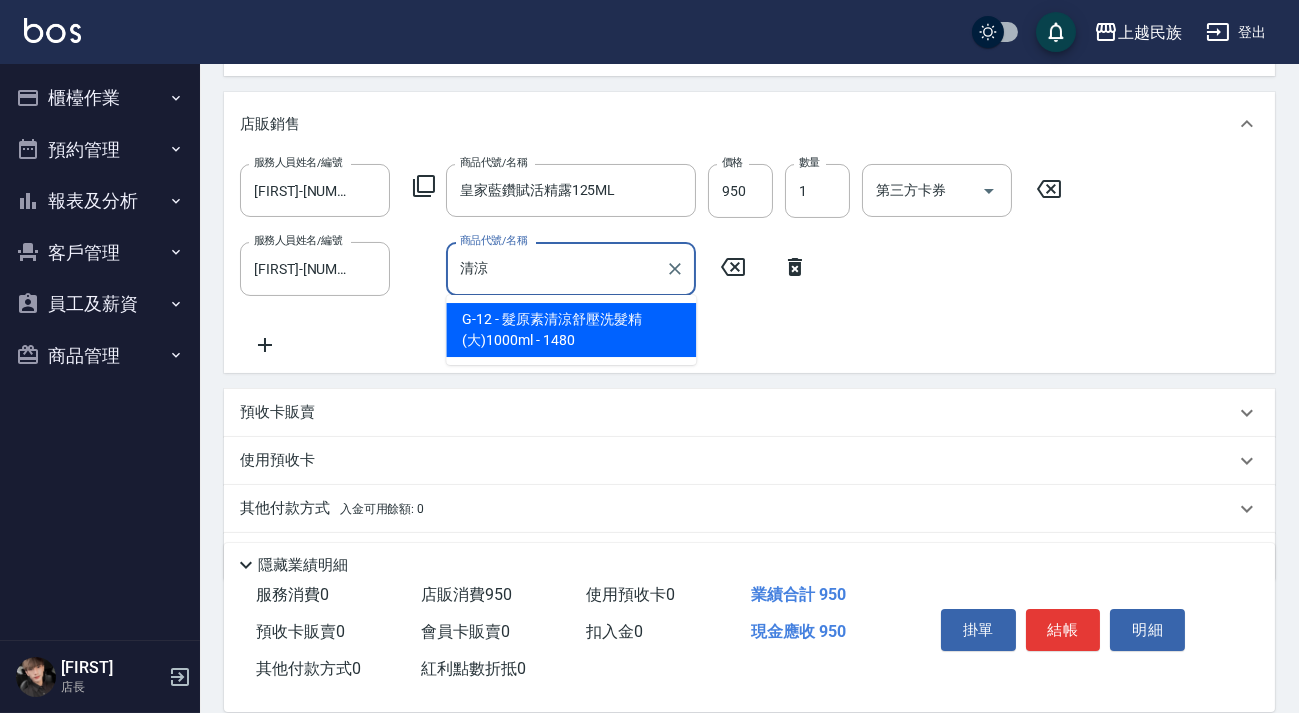type on "髮原素清涼舒壓洗髮精(大)1000ml" 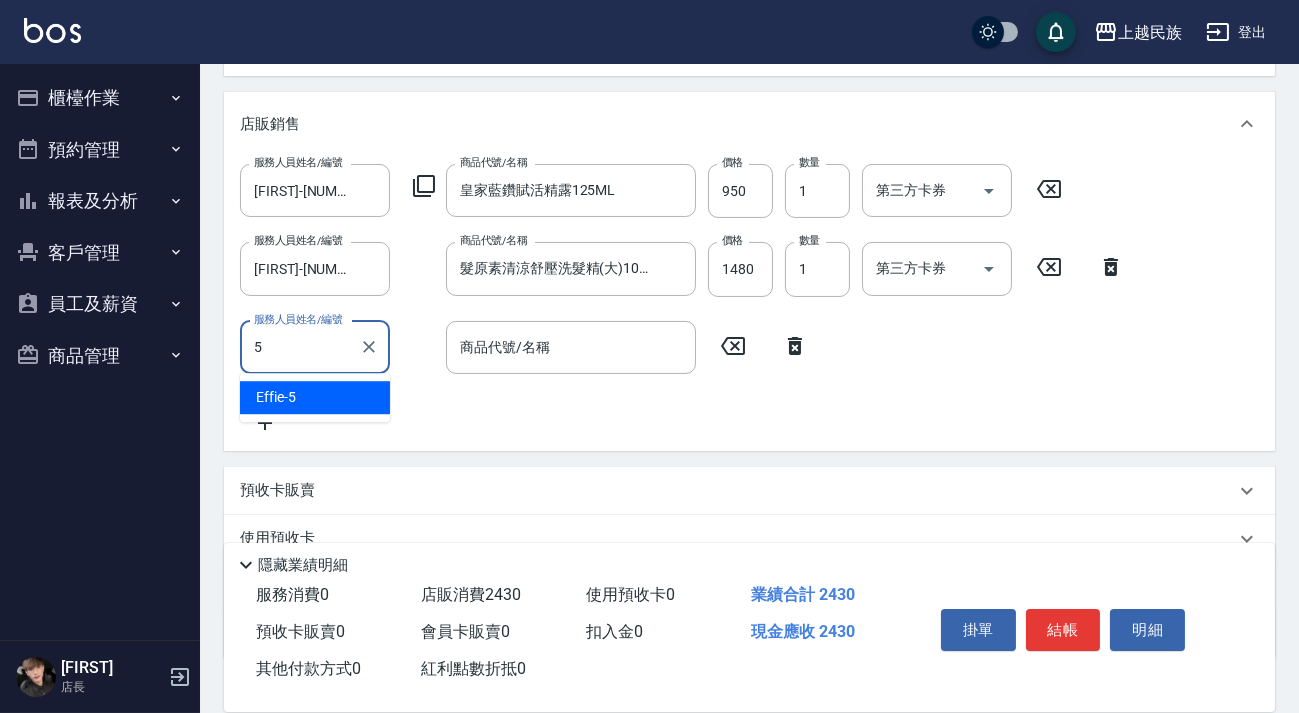 type on "[FIRST]-[NUMBER]" 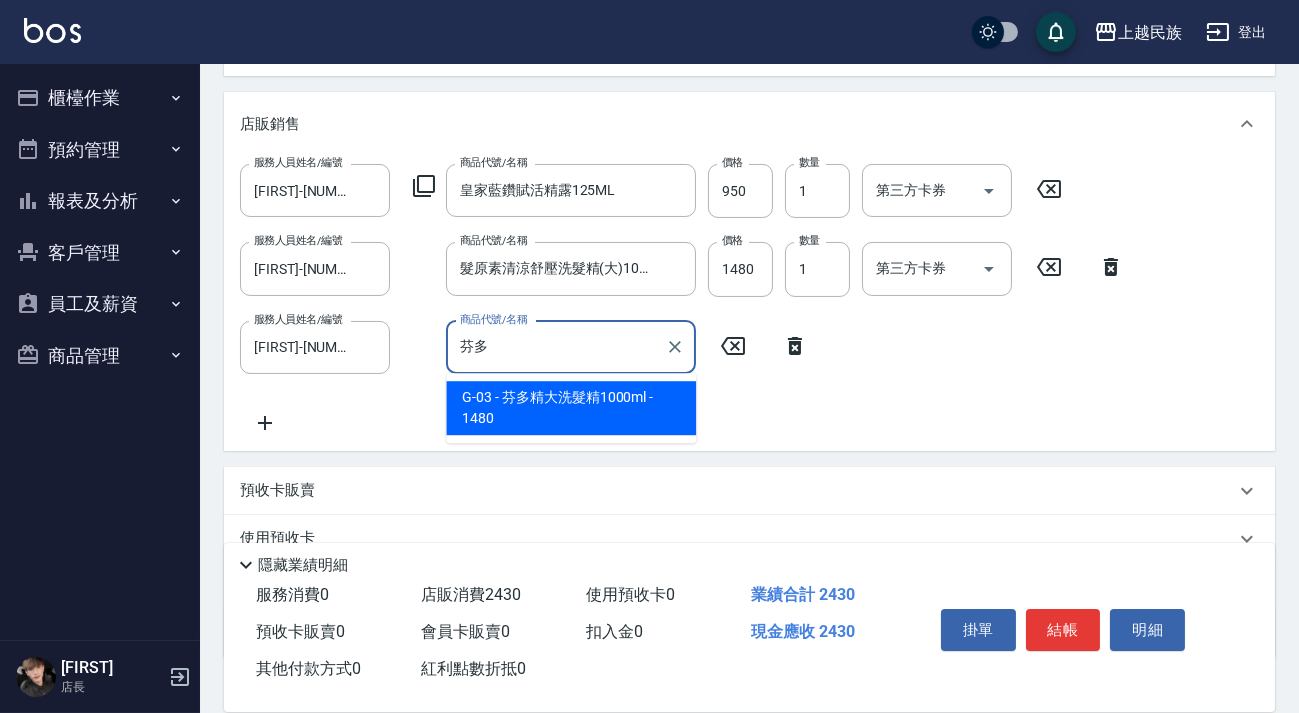 type on "芬多精大洗髮精1000ml" 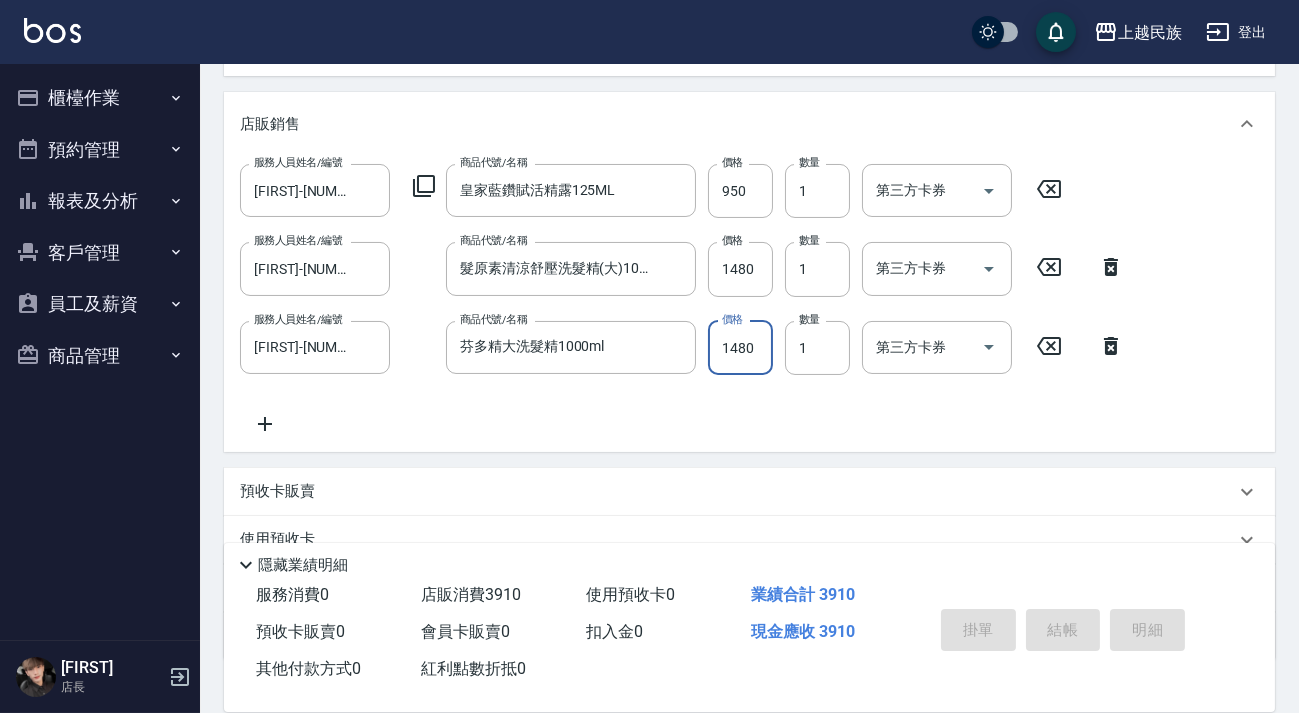 type on "[DATE] [TIME]" 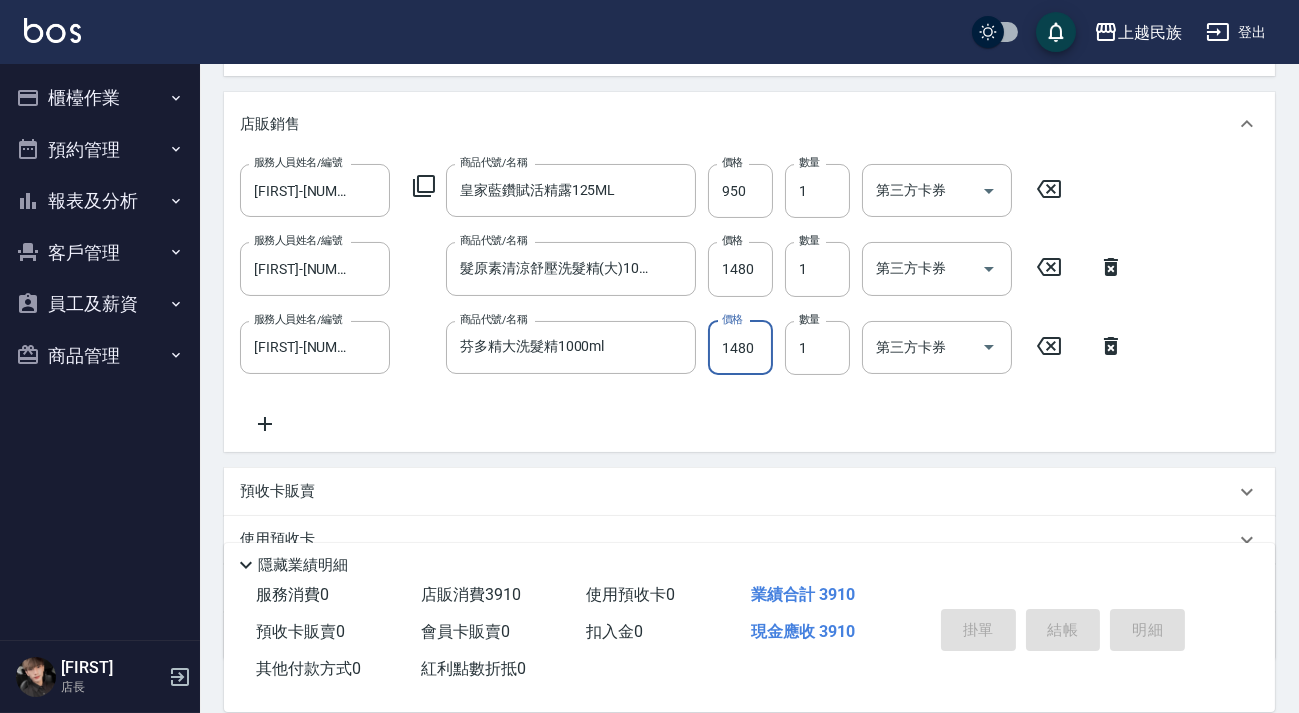 type 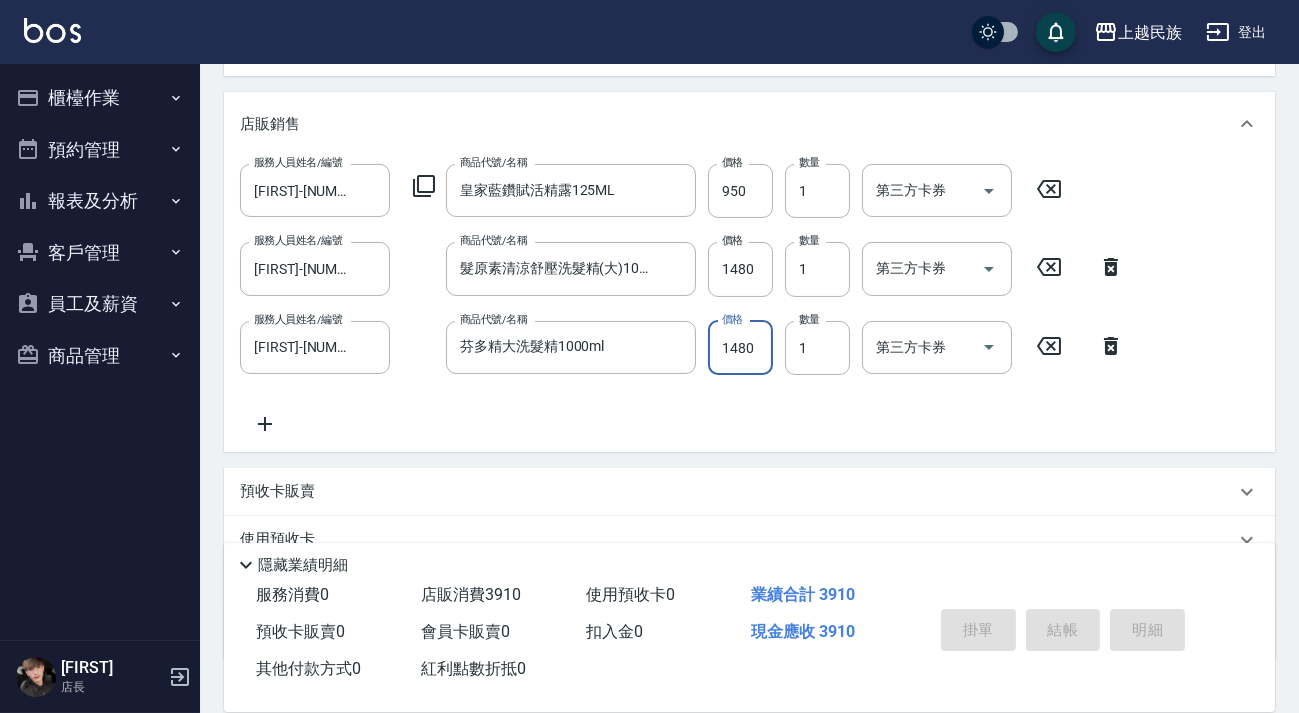 type 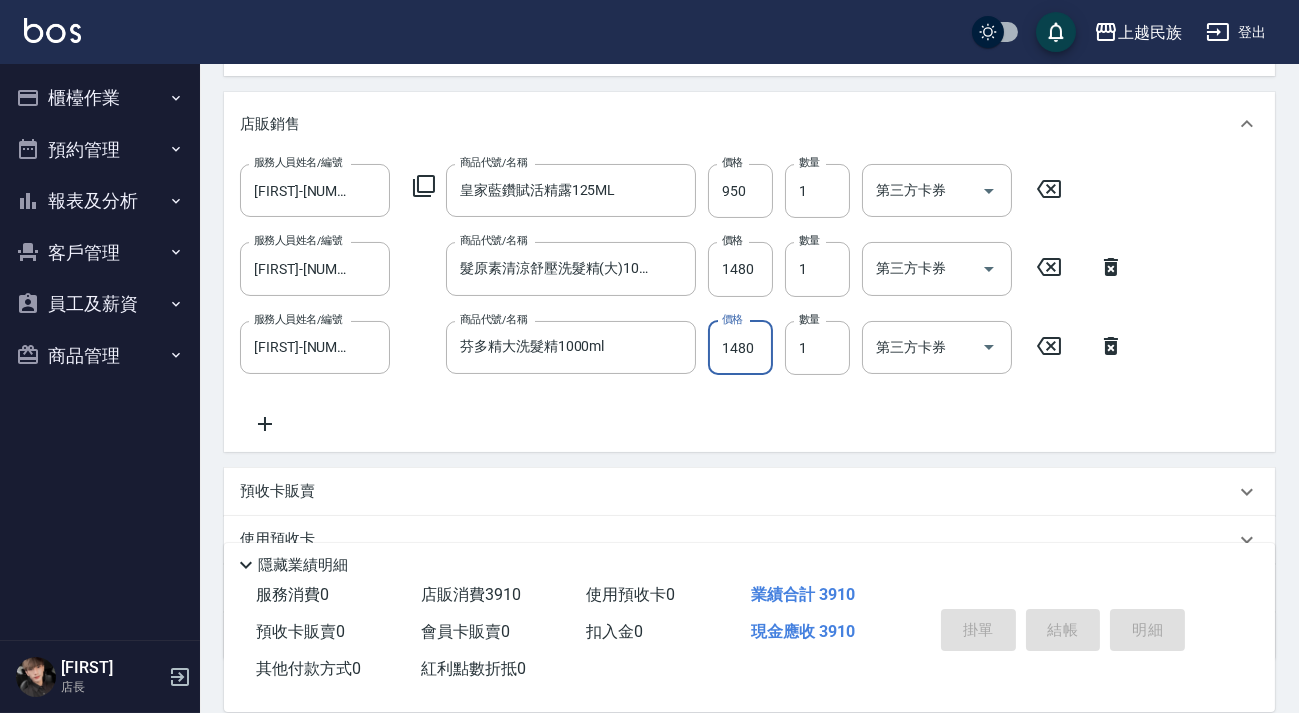 type 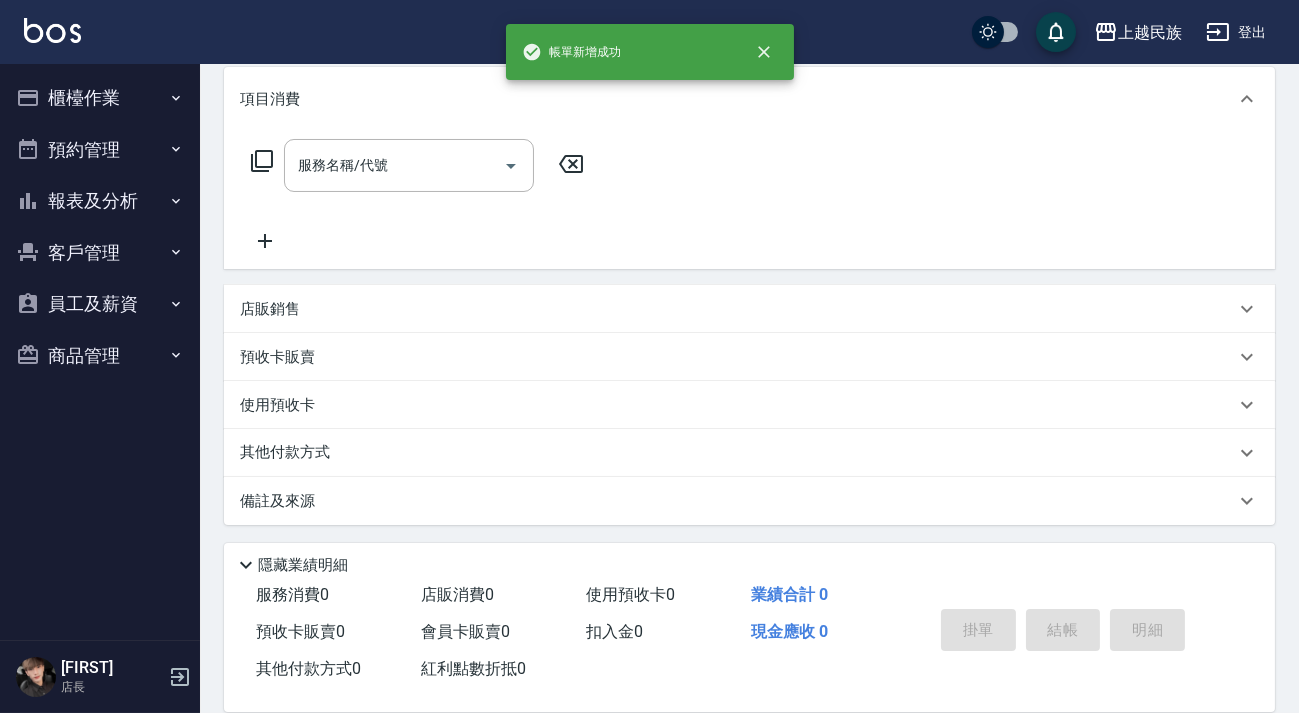 scroll, scrollTop: 0, scrollLeft: 0, axis: both 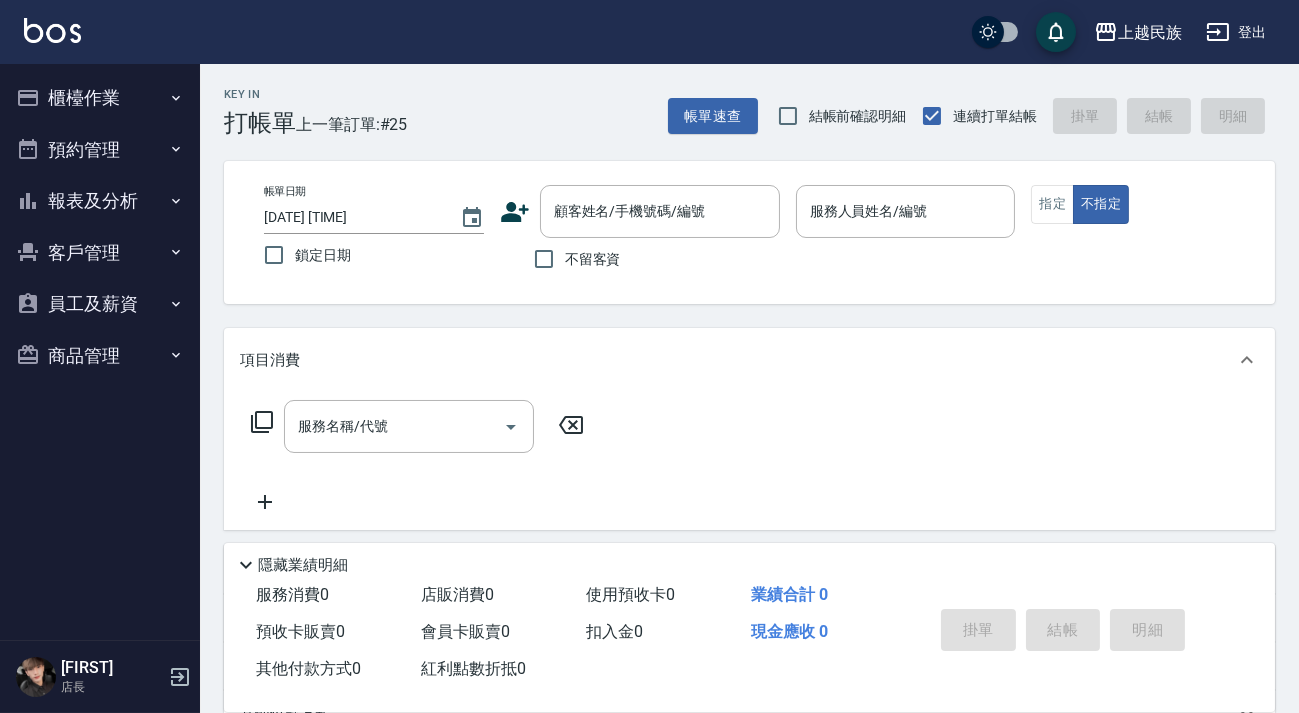 click on "櫃檯作業" at bounding box center [100, 98] 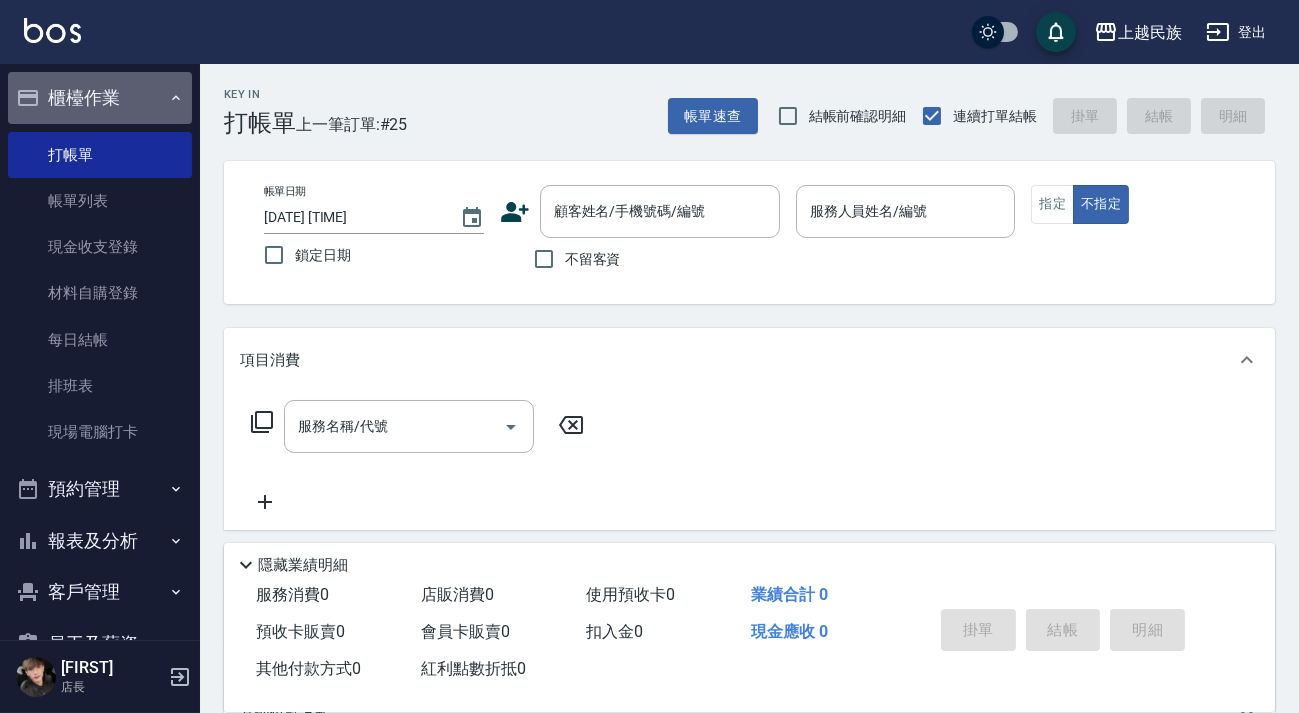 click on "櫃檯作業" at bounding box center (100, 98) 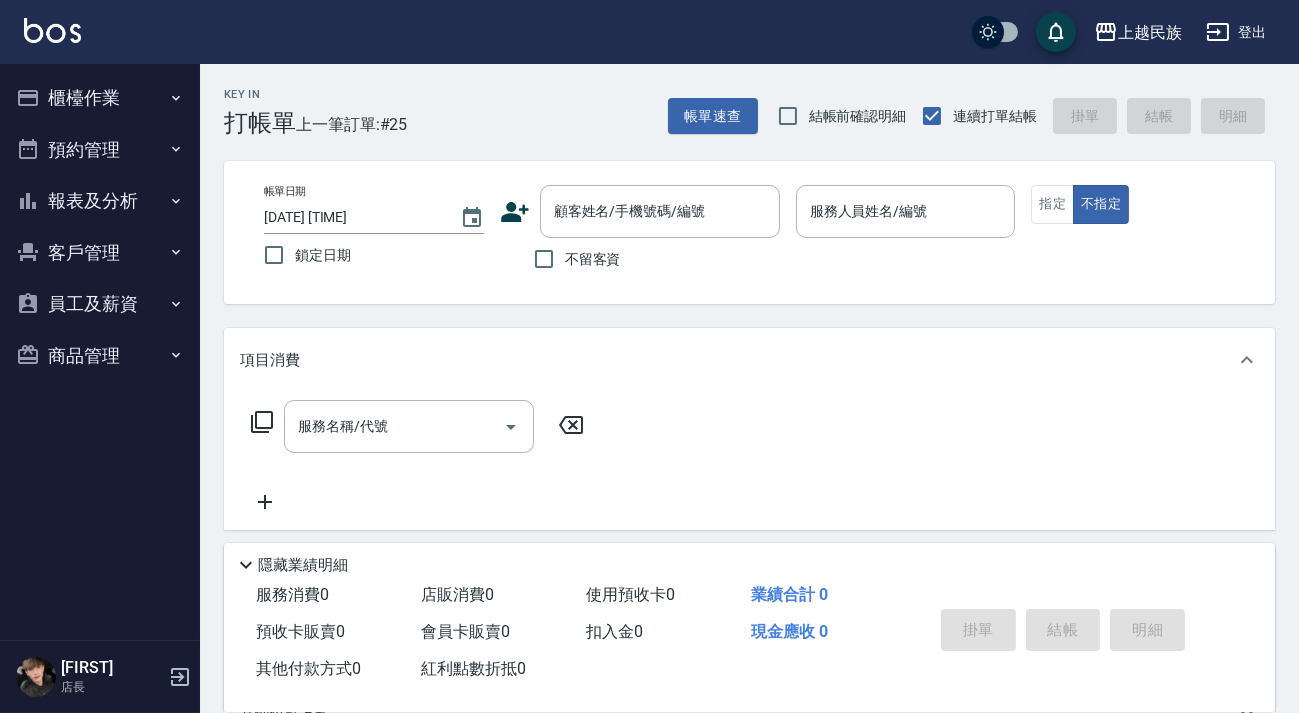 click on "報表及分析" at bounding box center (100, 201) 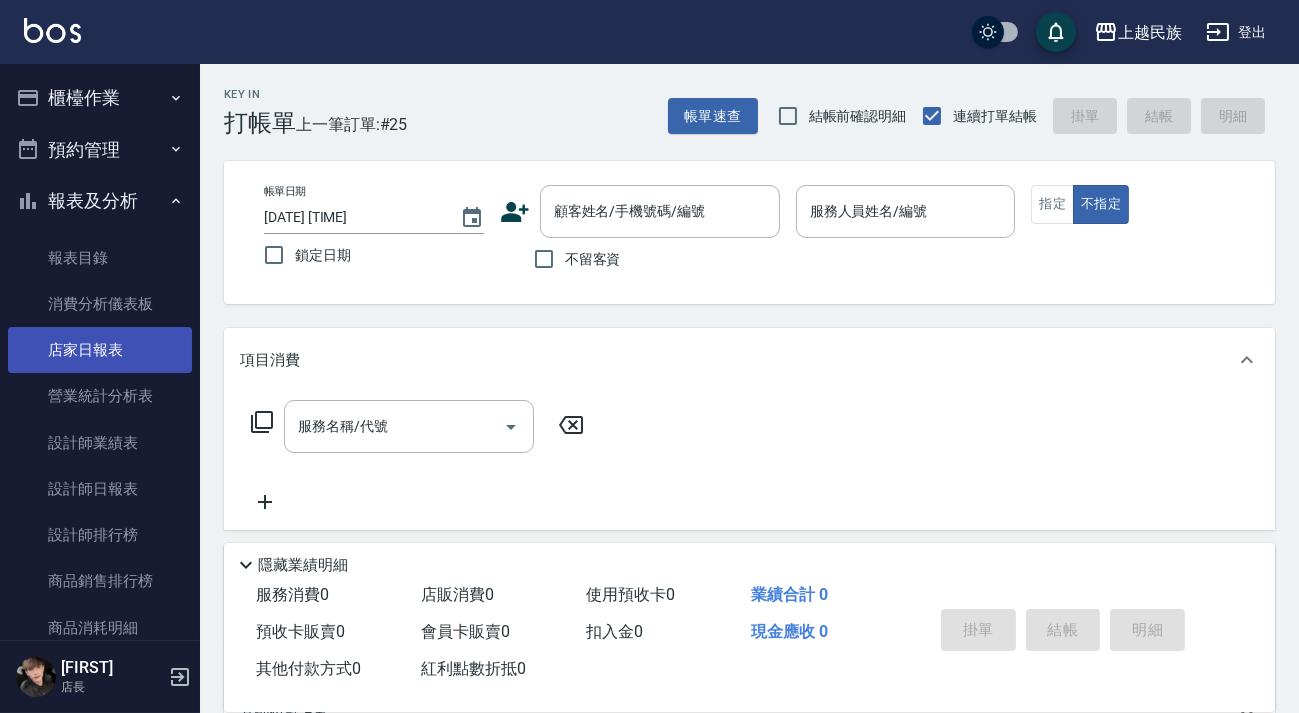 click on "店家日報表" at bounding box center [100, 350] 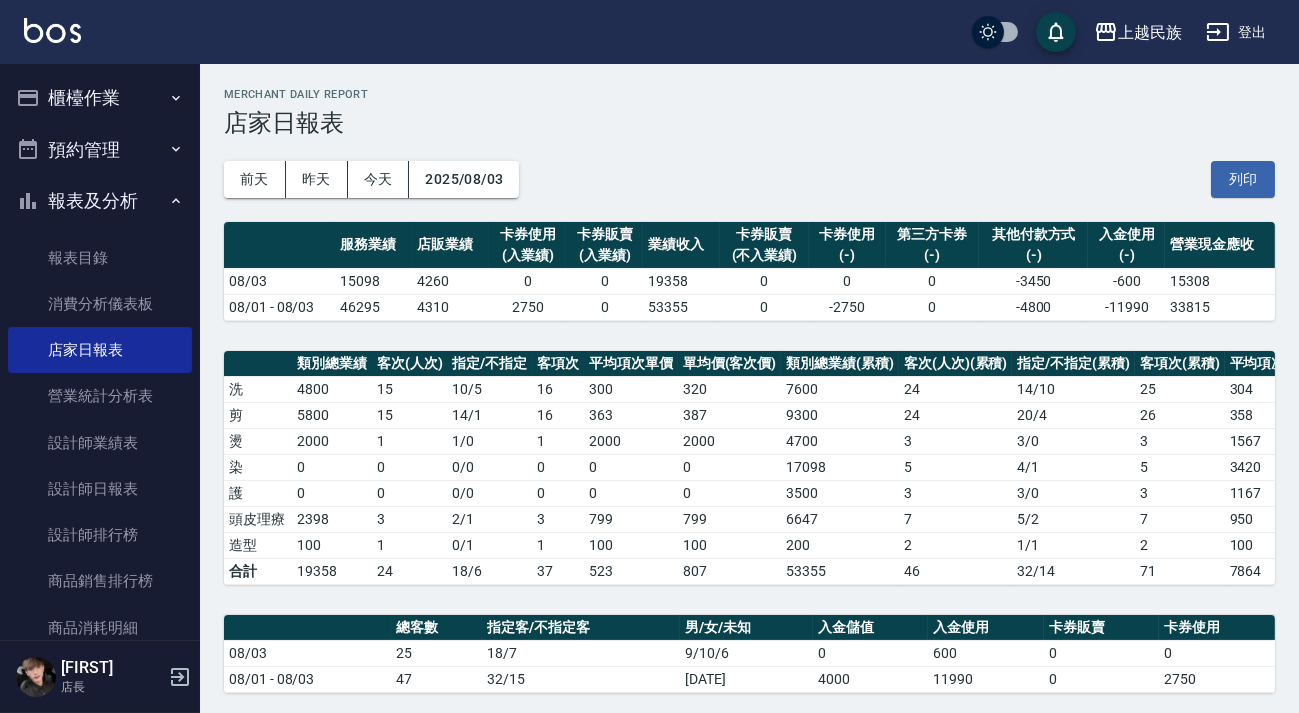 scroll, scrollTop: 363, scrollLeft: 0, axis: vertical 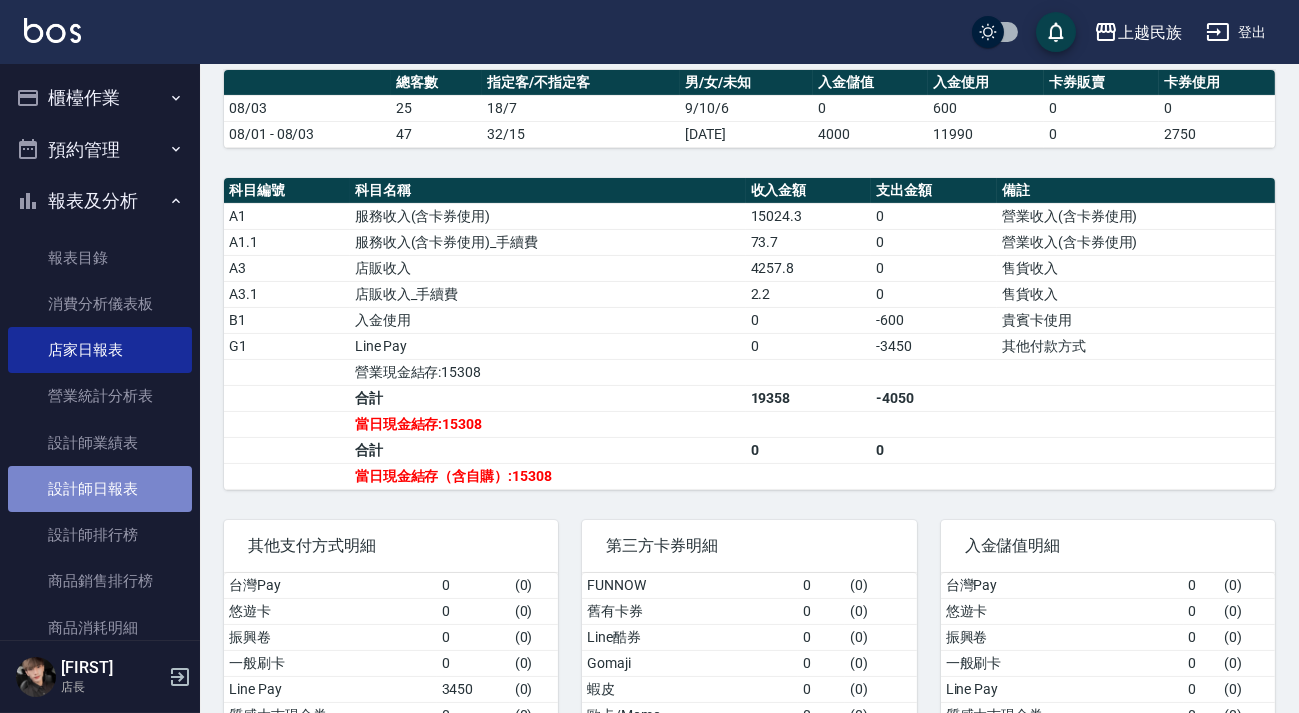 click on "設計師日報表" at bounding box center (100, 489) 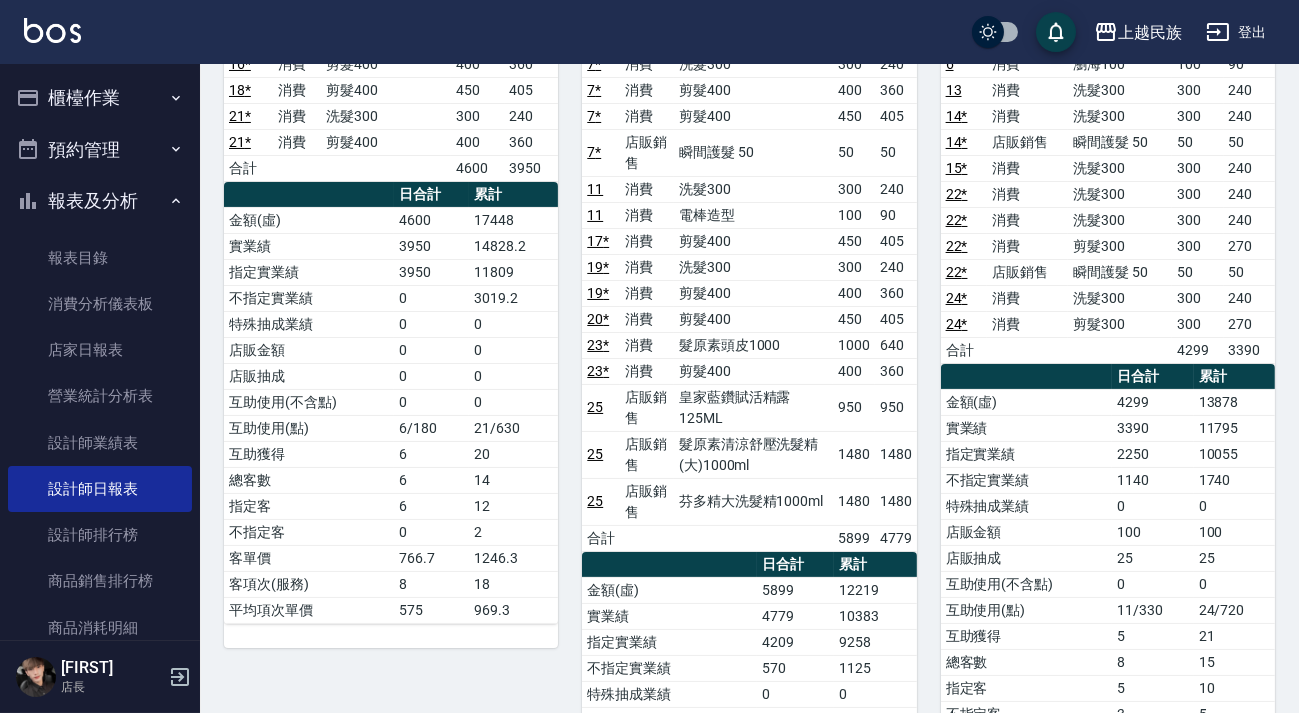 scroll, scrollTop: 828, scrollLeft: 0, axis: vertical 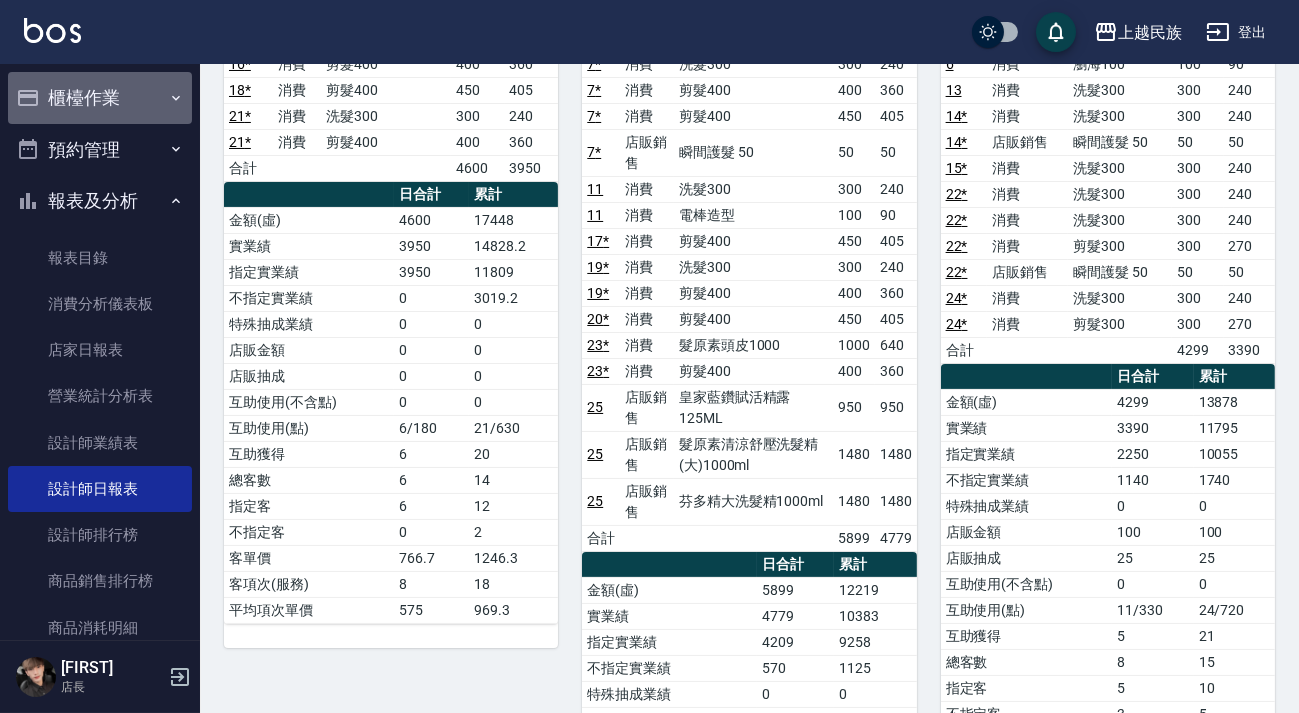 click 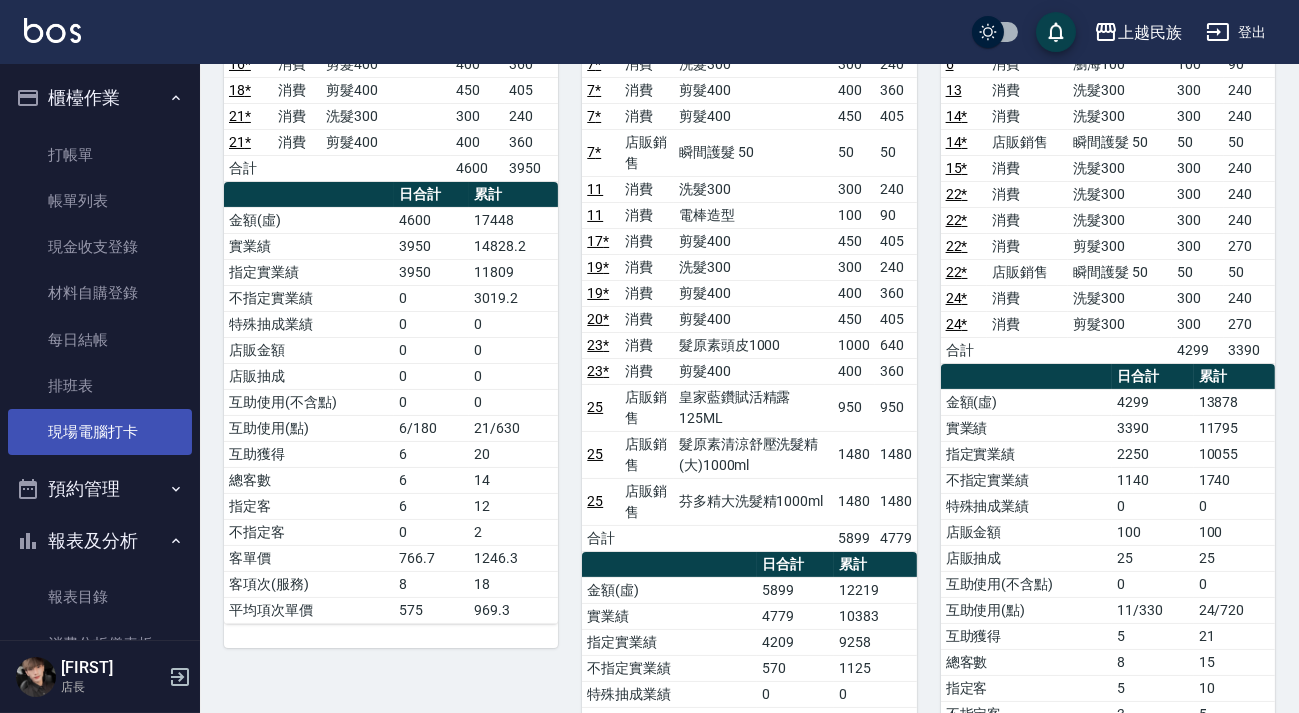 click on "現場電腦打卡" at bounding box center [100, 432] 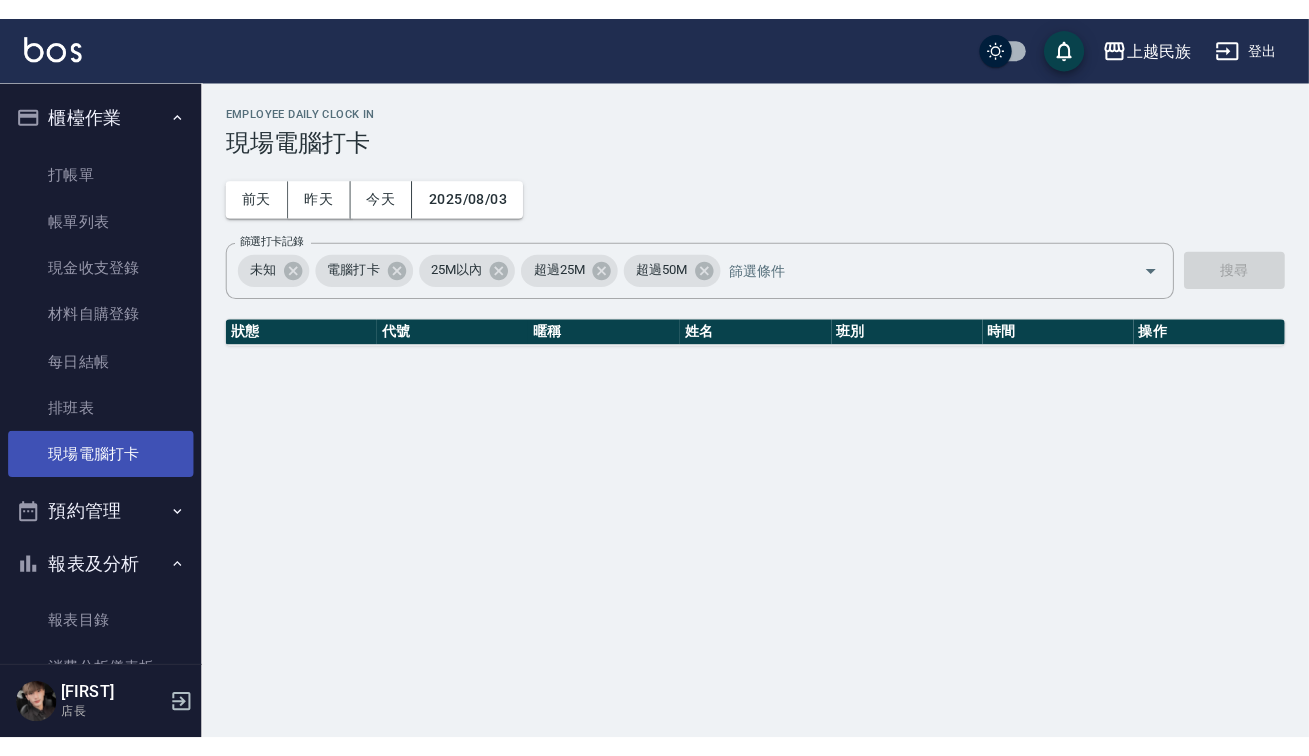 scroll, scrollTop: 0, scrollLeft: 0, axis: both 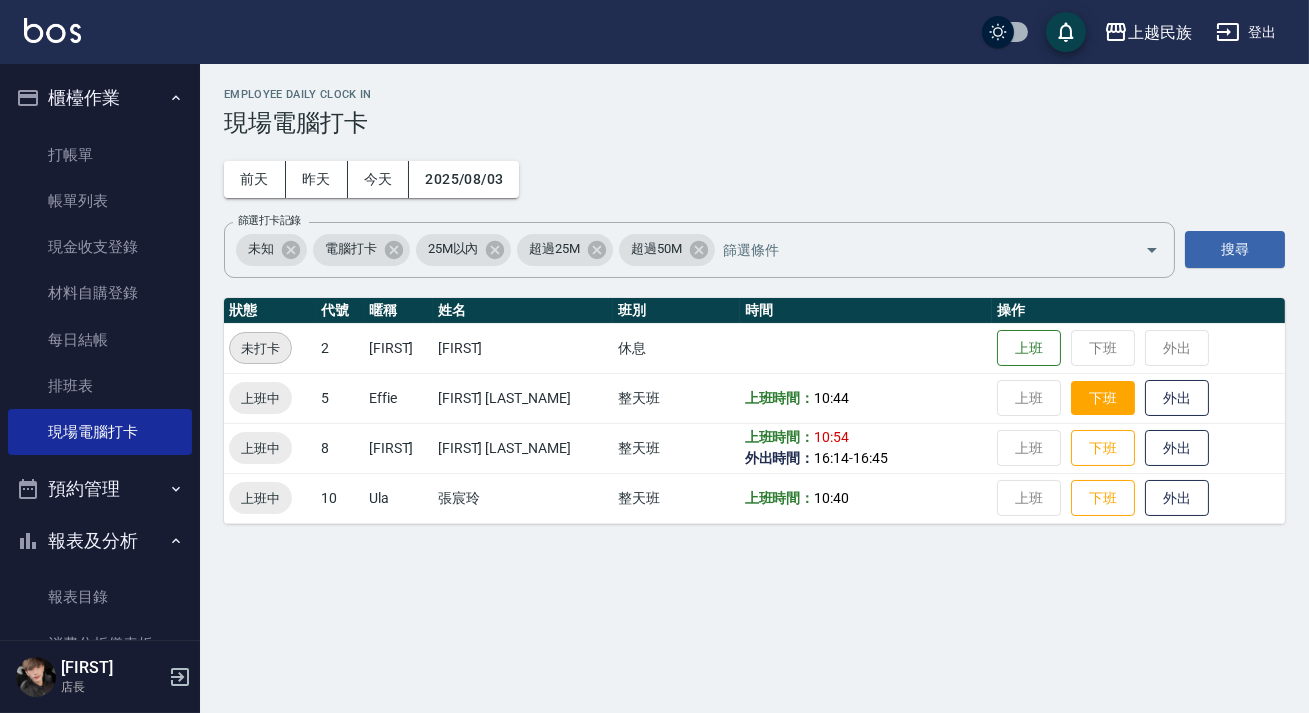 click on "下班" at bounding box center [1103, 398] 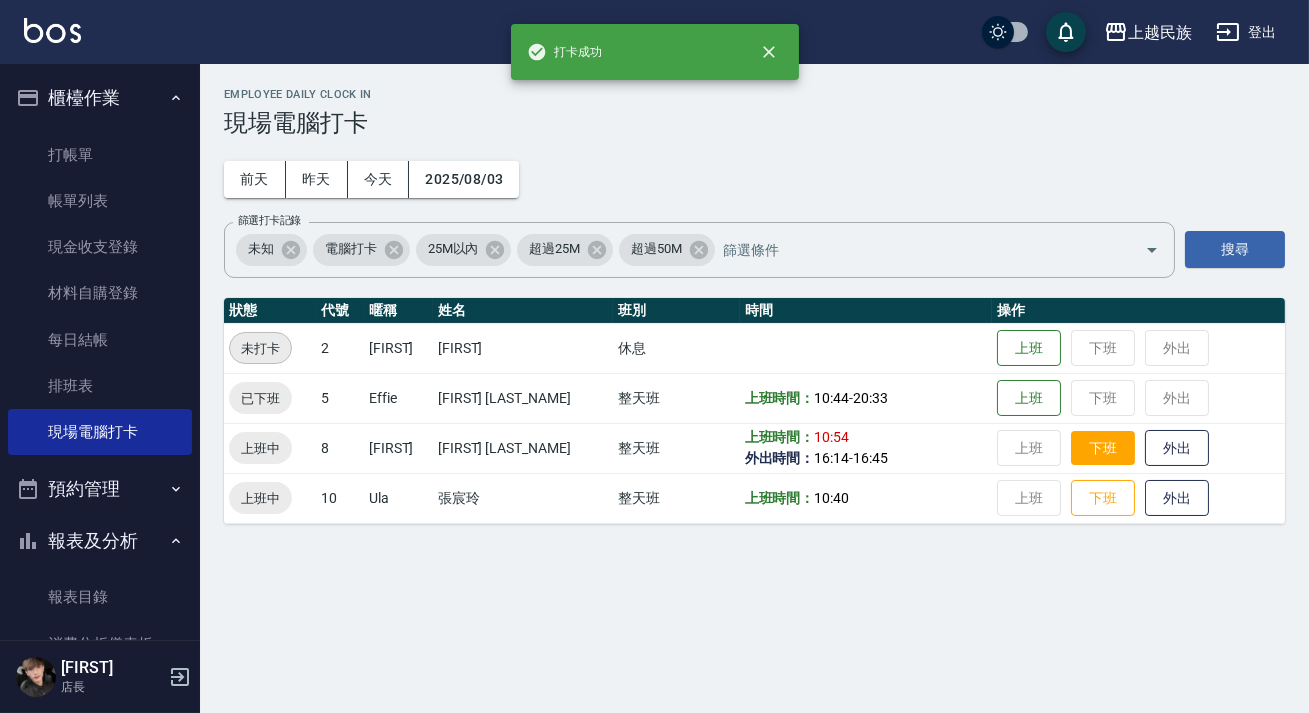 click on "下班" at bounding box center [1103, 448] 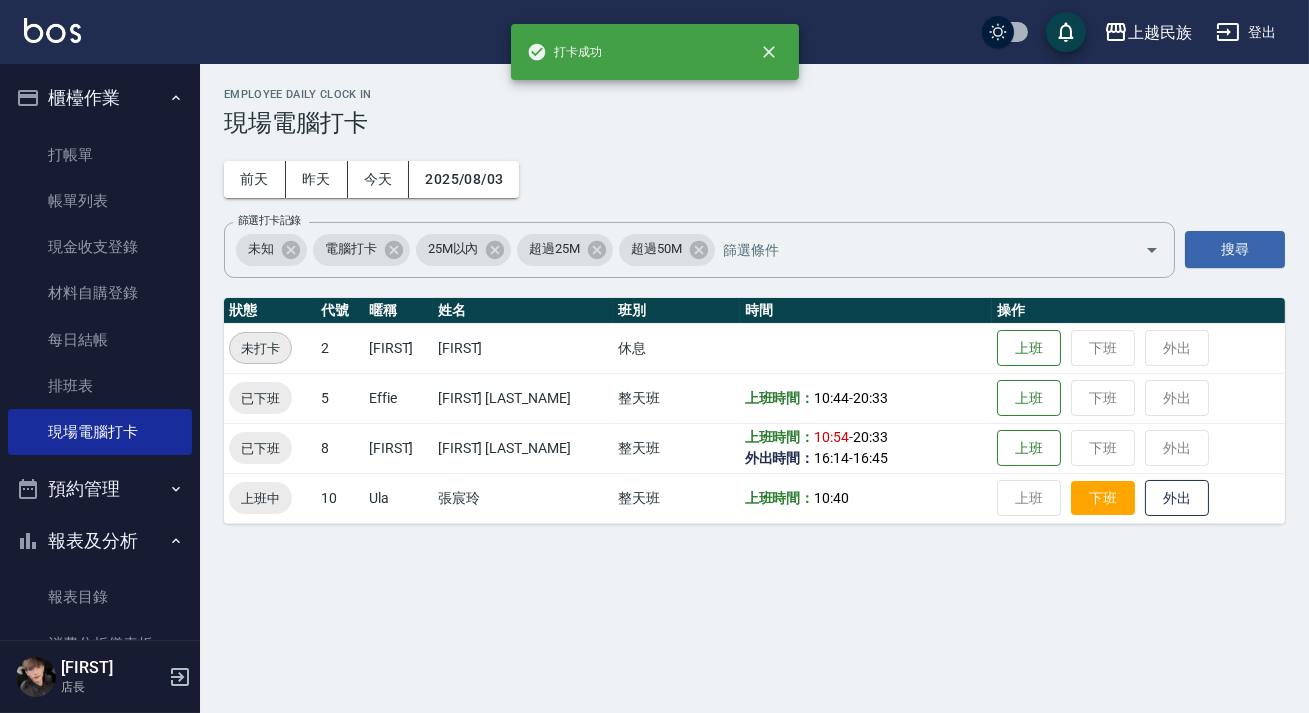 click on "下班" at bounding box center [1103, 498] 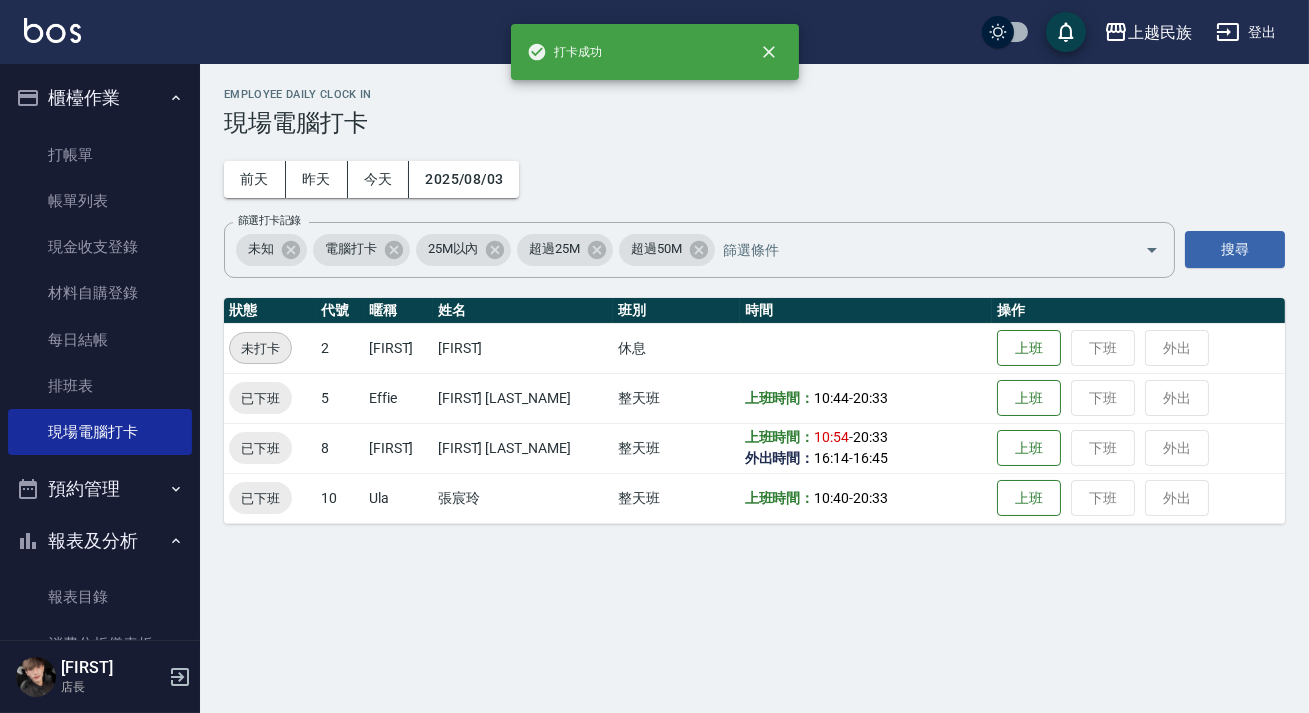 click on "登出" at bounding box center (1246, 32) 